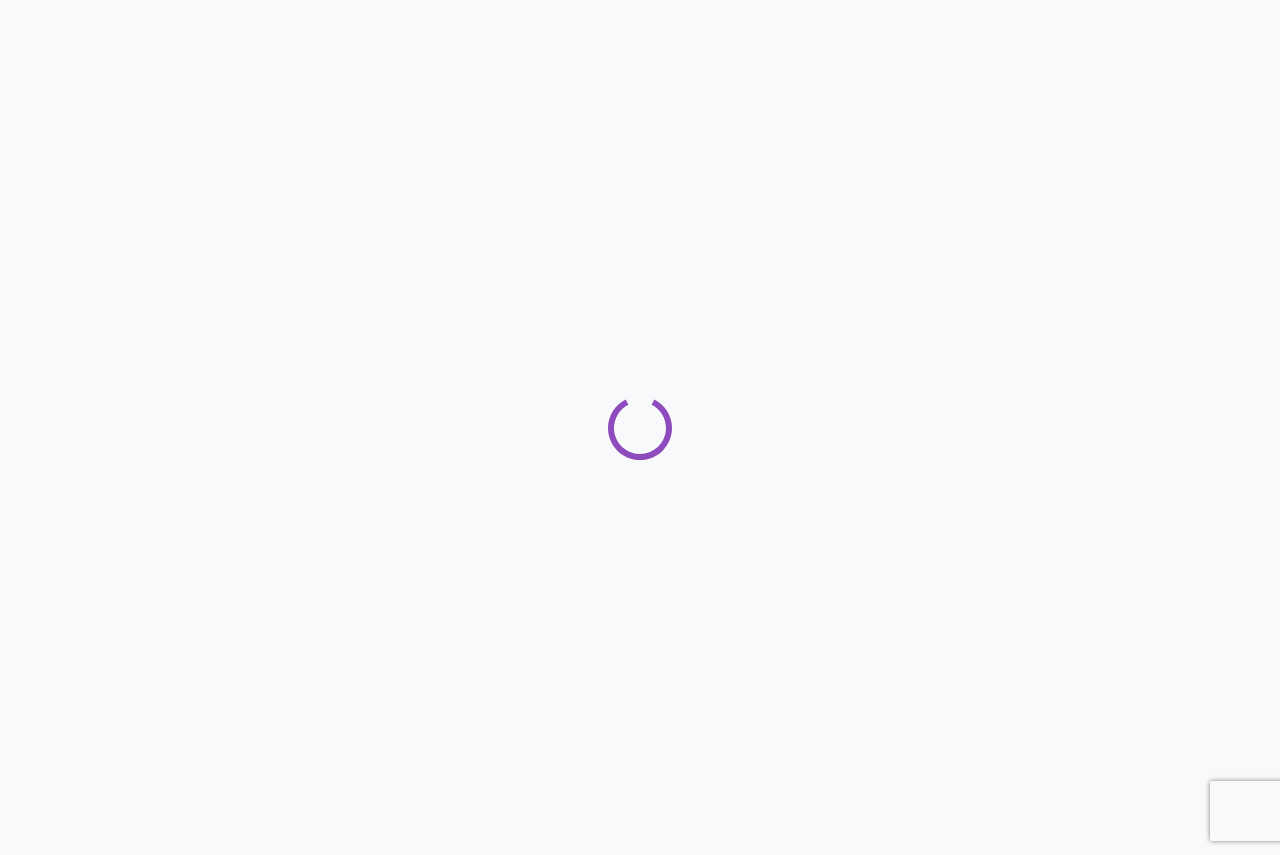 scroll, scrollTop: 0, scrollLeft: 0, axis: both 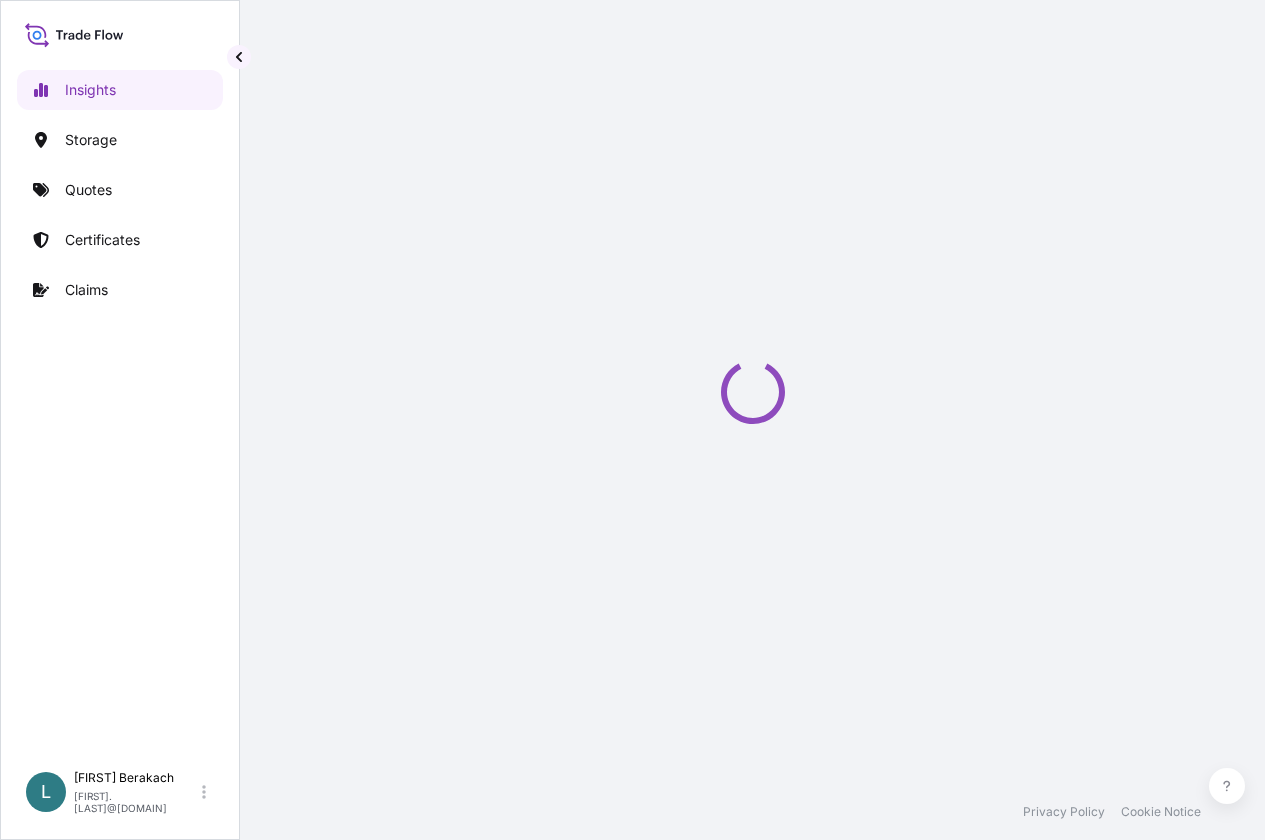 select on "2025" 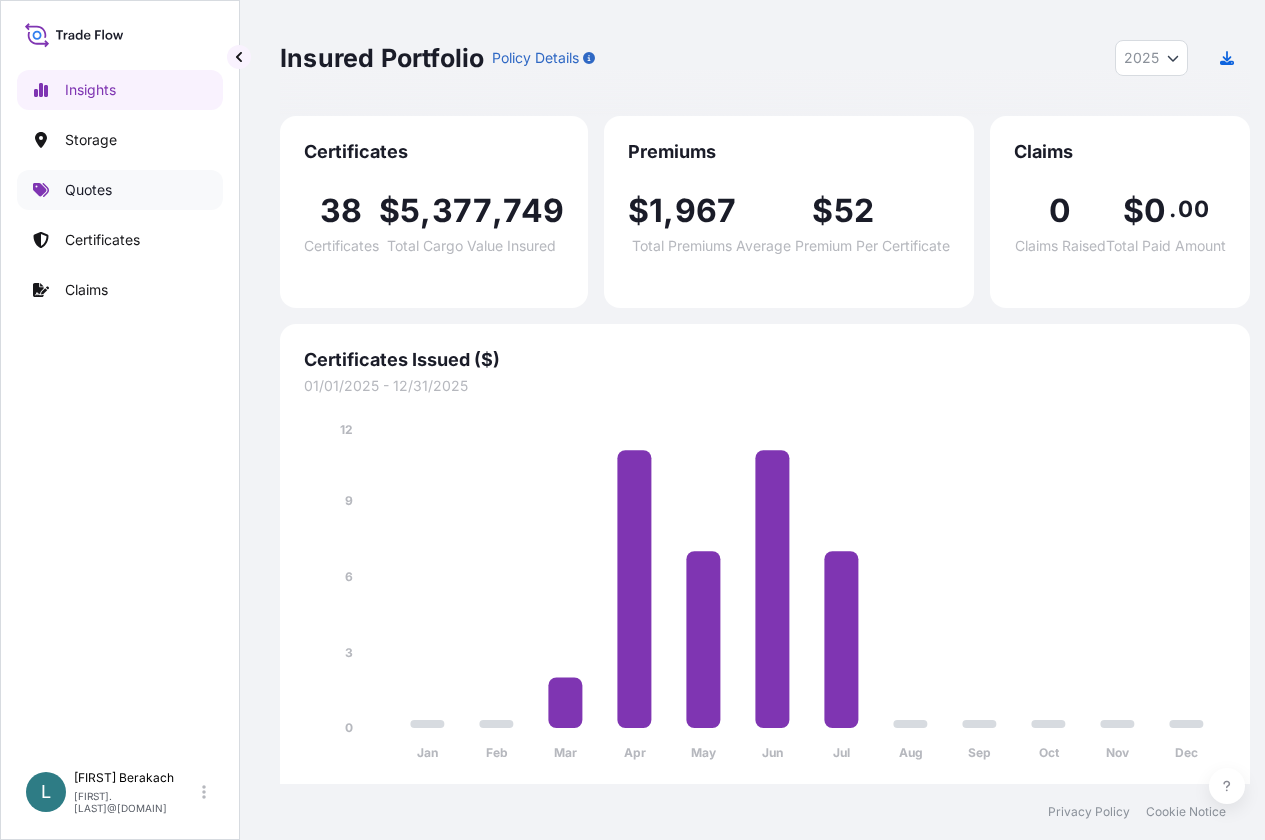 click on "Quotes" at bounding box center (120, 190) 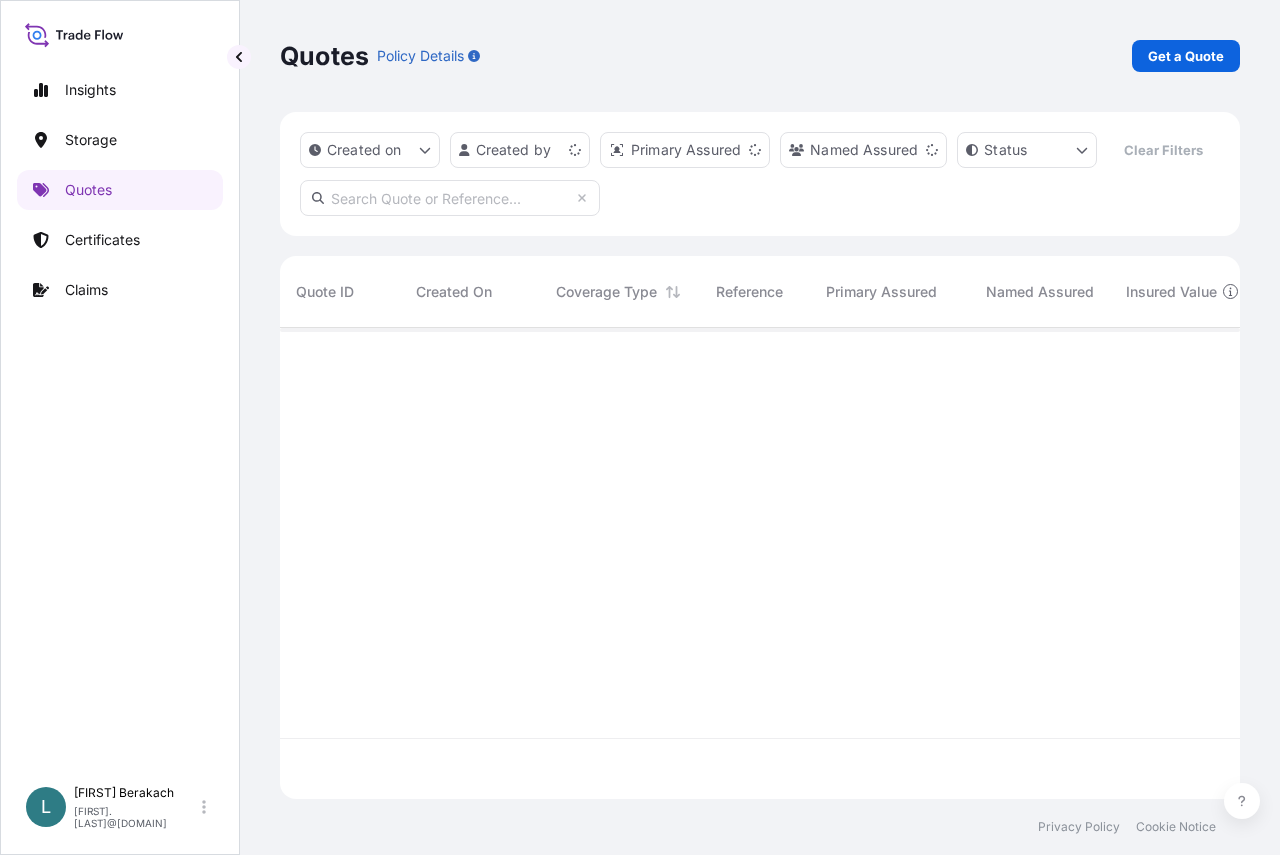 scroll, scrollTop: 16, scrollLeft: 16, axis: both 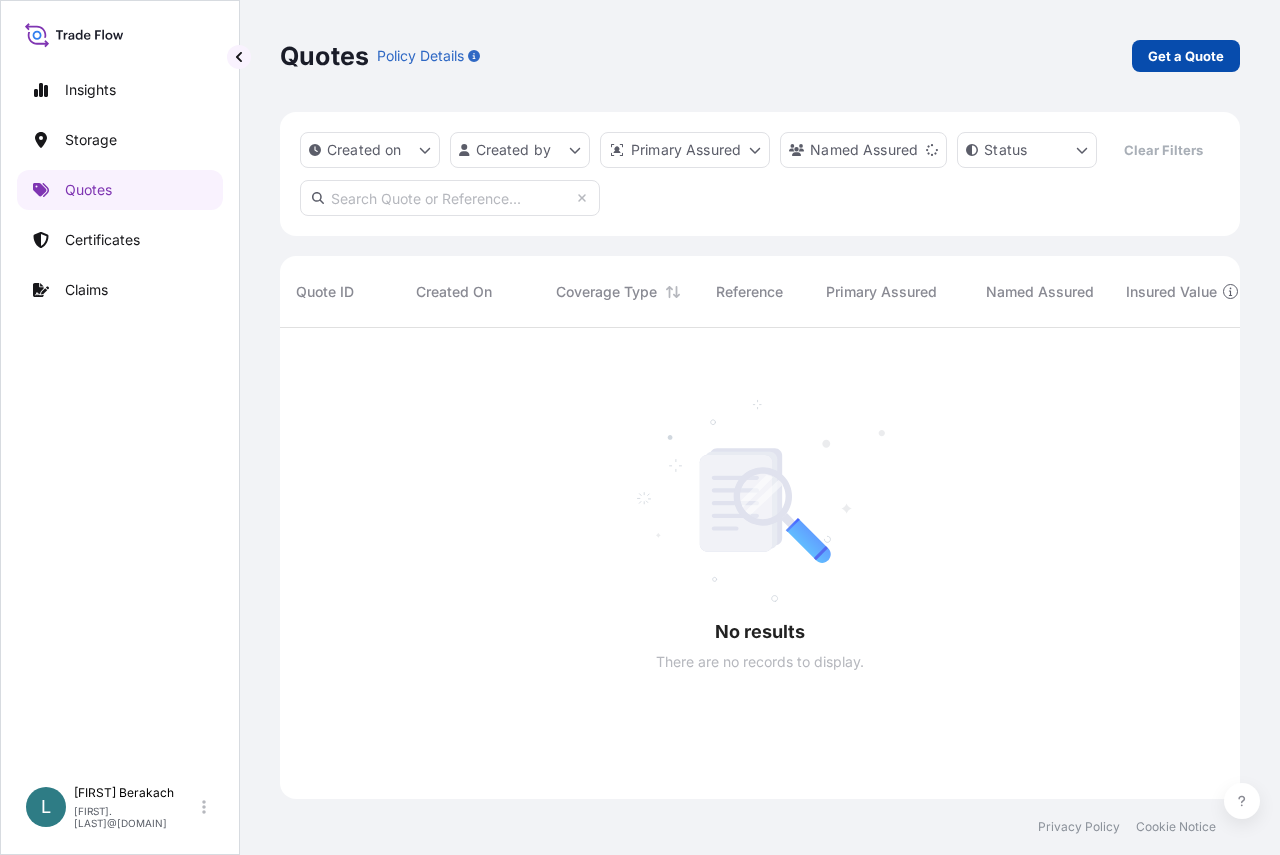 click on "Get a Quote" at bounding box center [1186, 56] 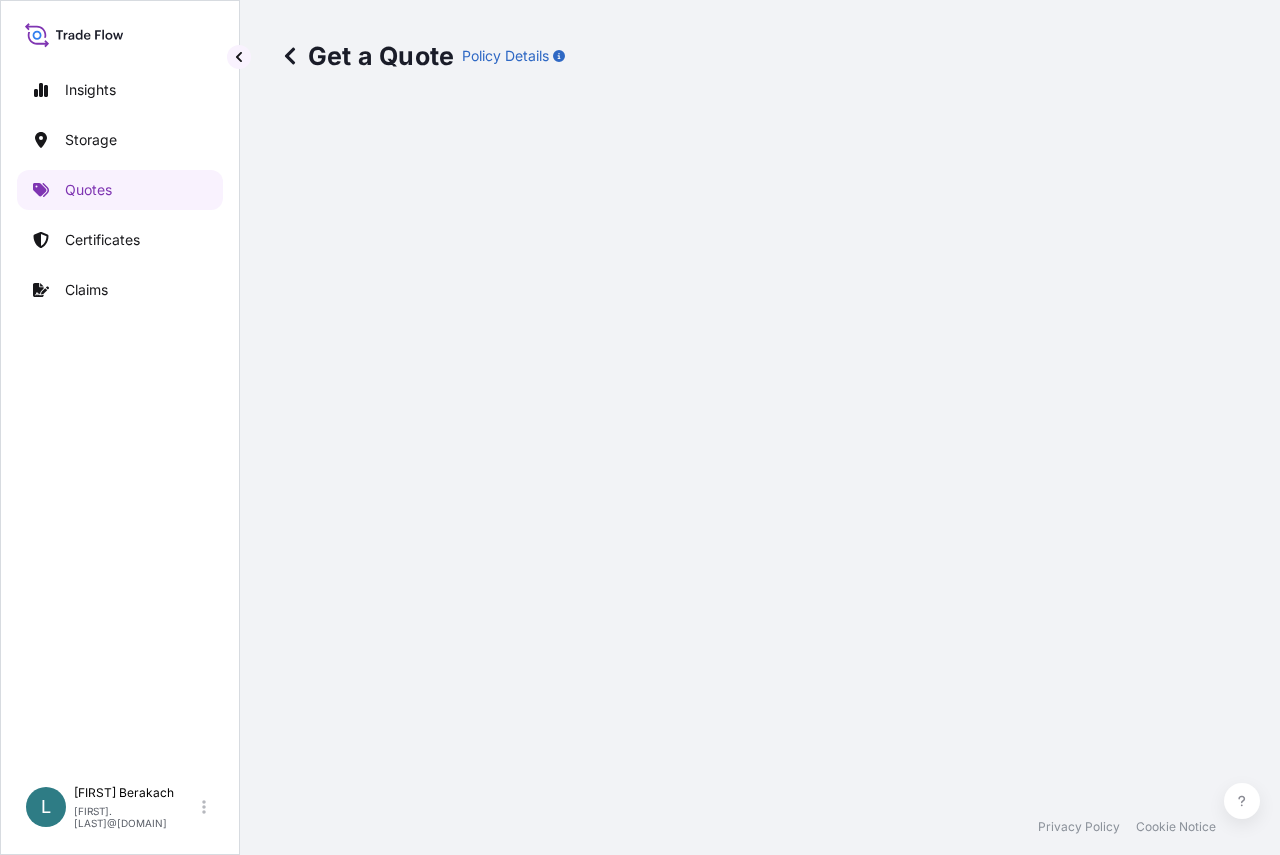 click on "Get a Quote Policy Details" at bounding box center [760, 56] 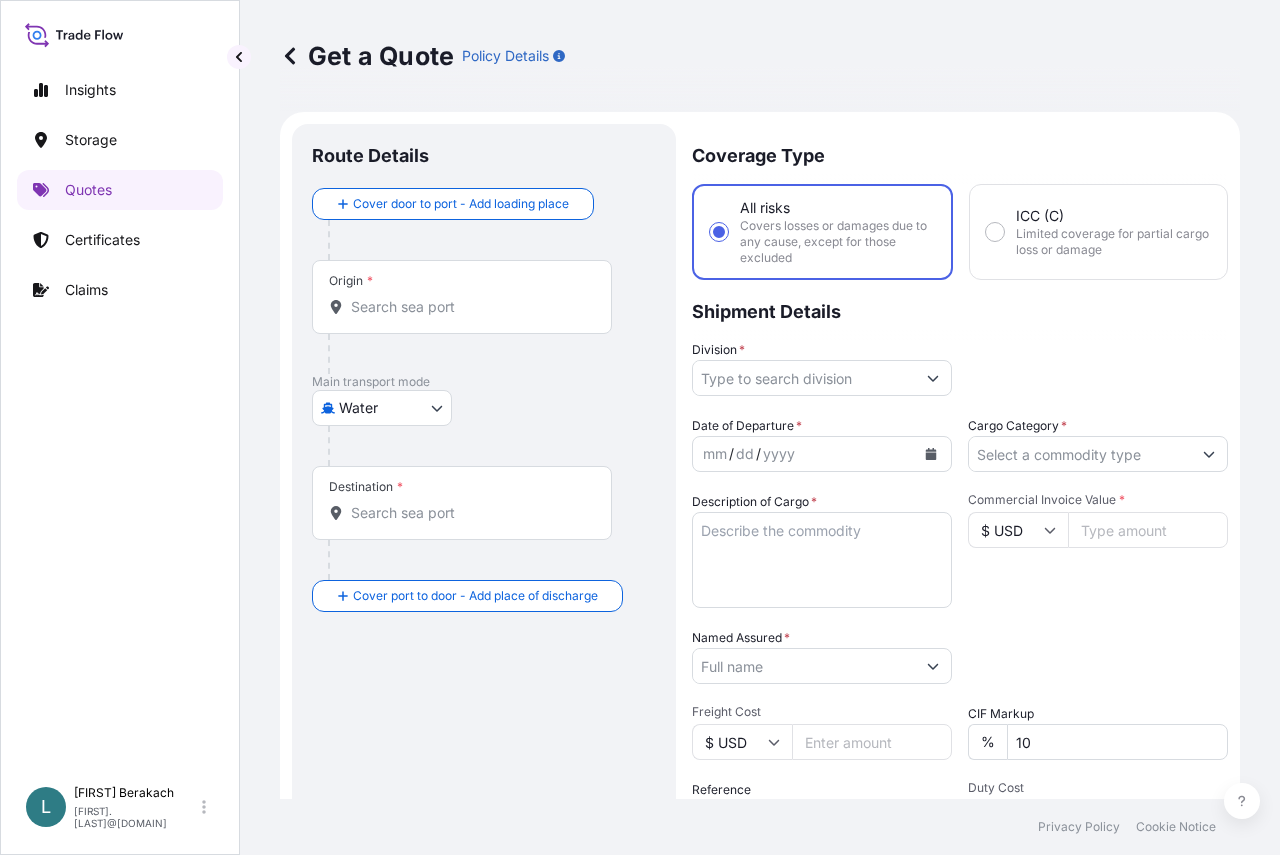 scroll, scrollTop: 32, scrollLeft: 0, axis: vertical 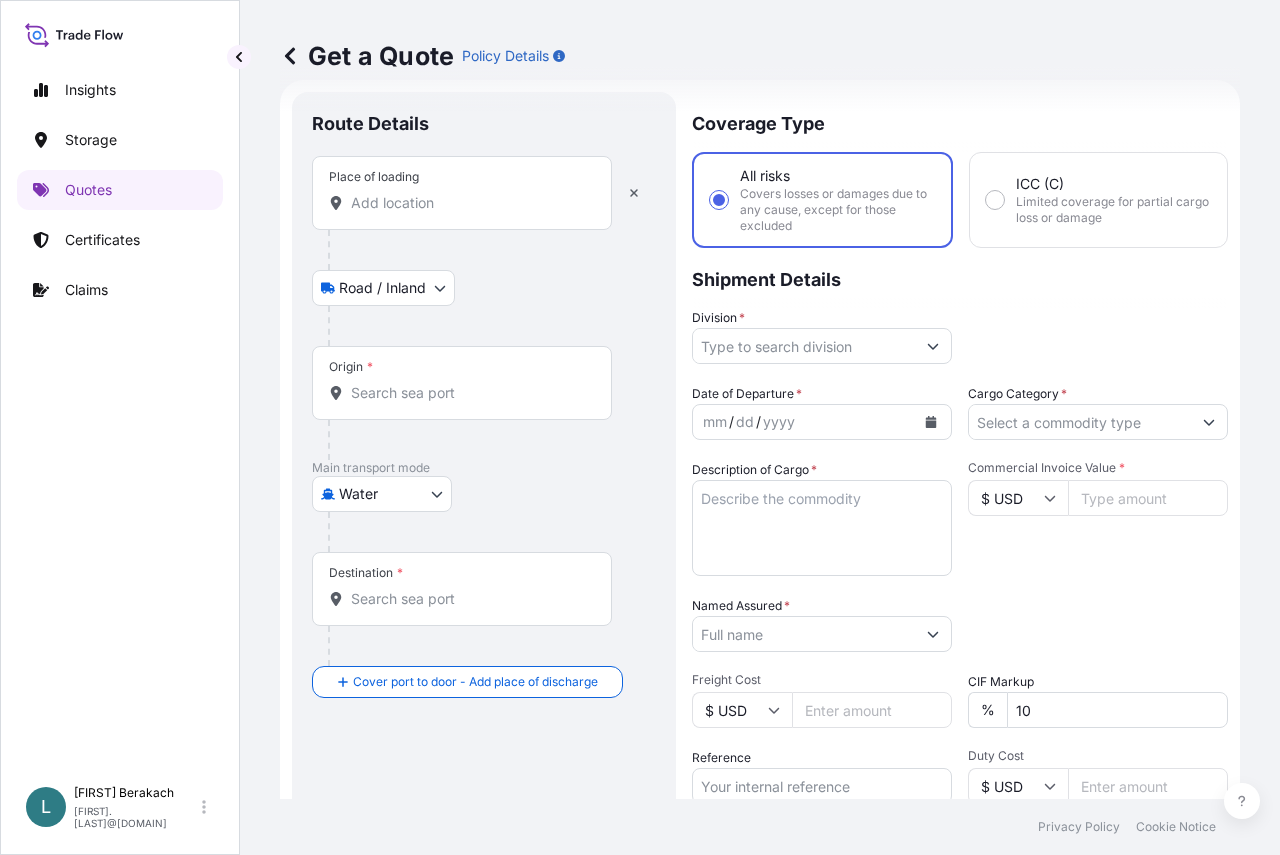 click on "Place of loading" at bounding box center (462, 193) 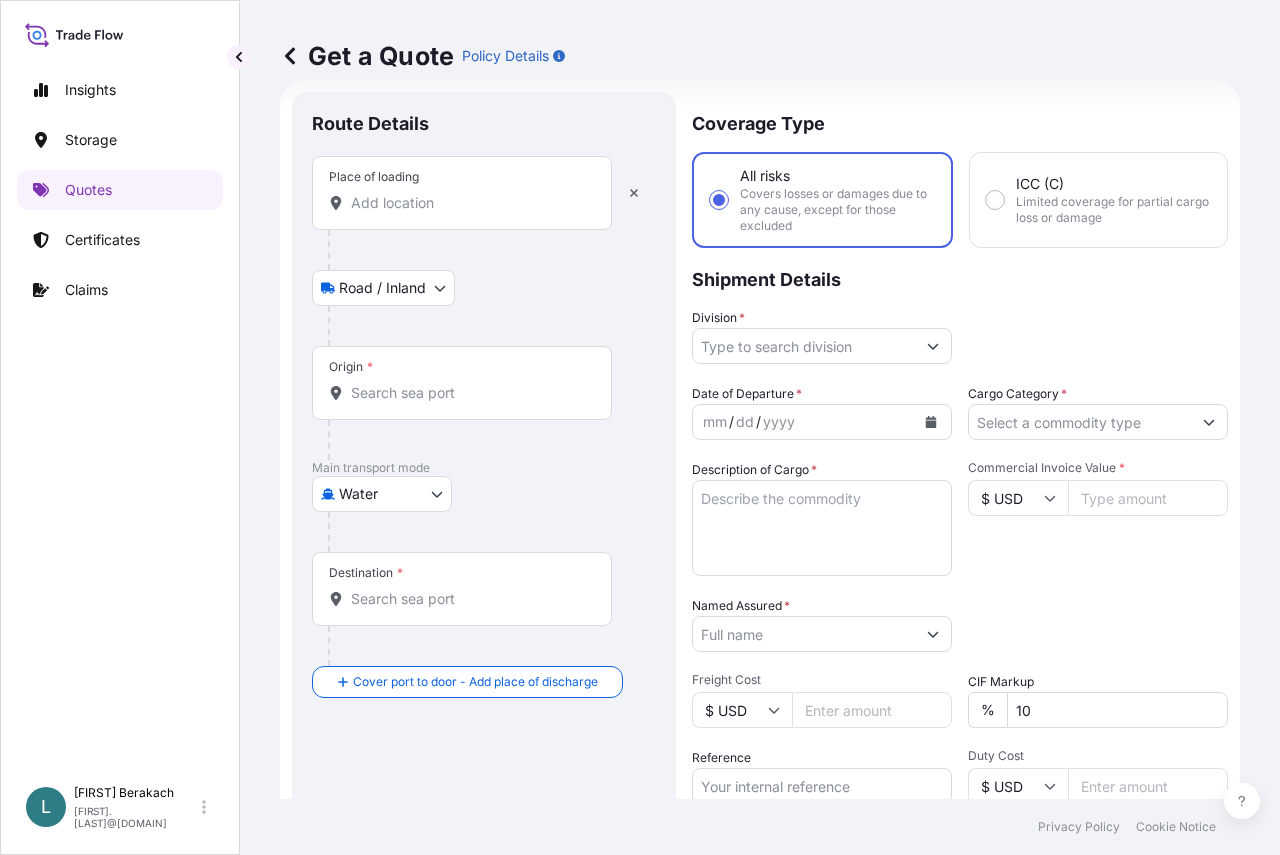 click on "Place of loading" at bounding box center [469, 203] 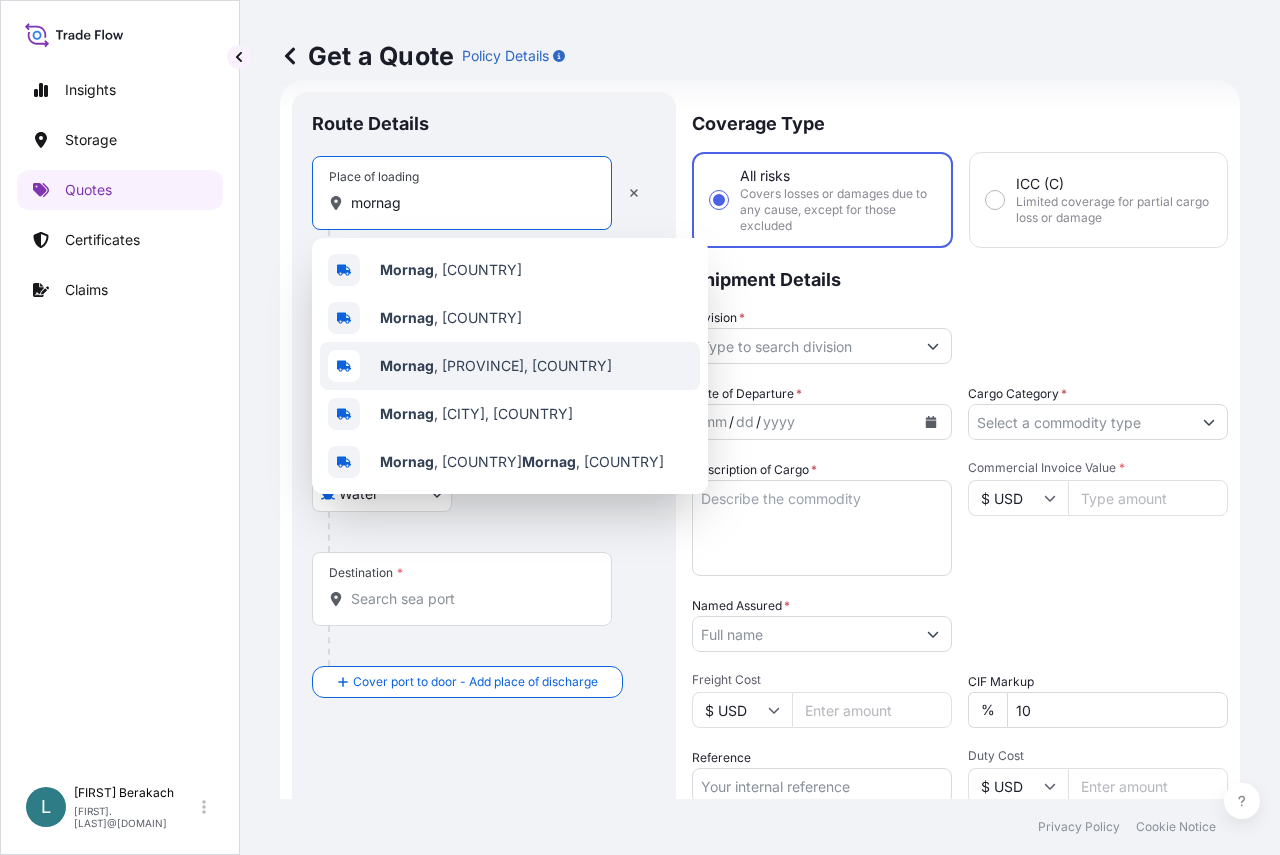 click on "[CITY], [PROVINCE], [COUNTRY]" at bounding box center [496, 366] 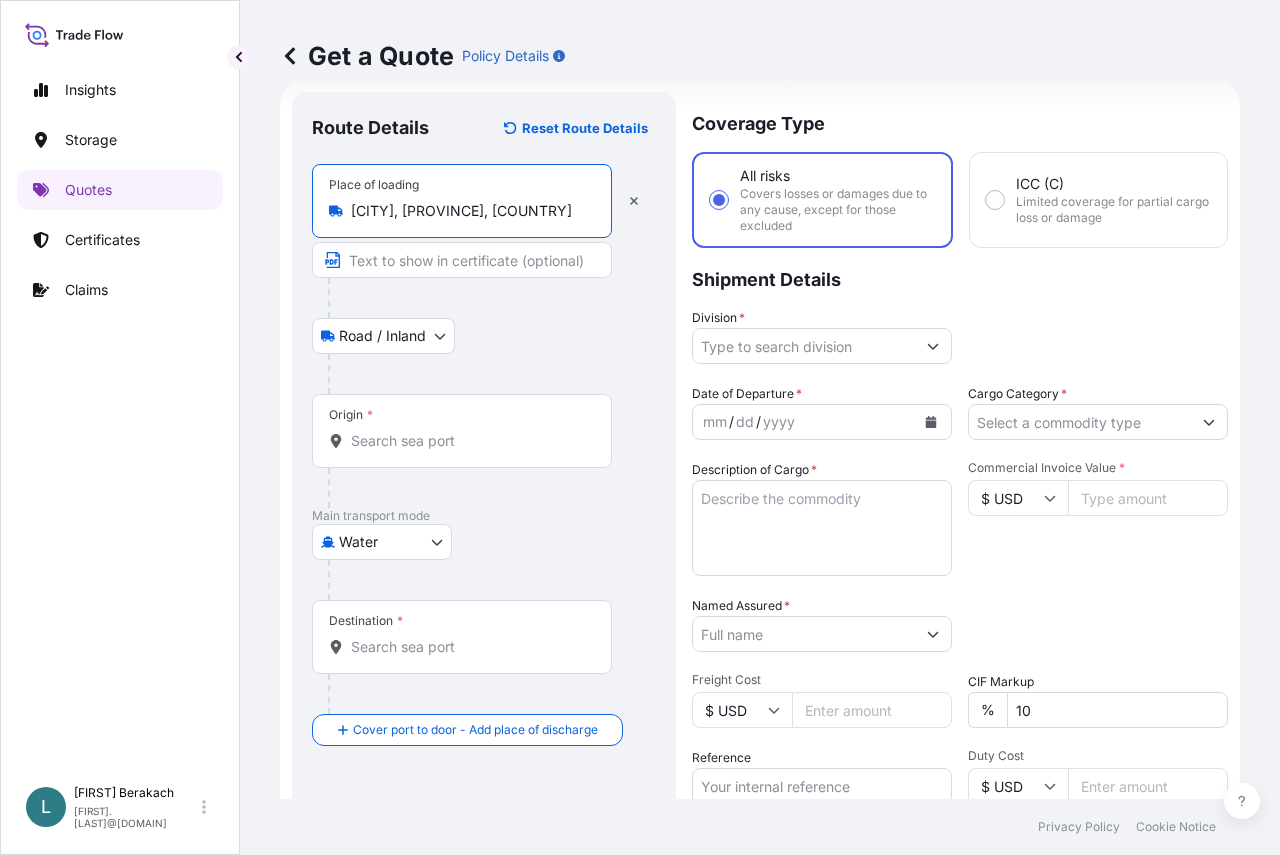type on "[CITY], [PROVINCE], [COUNTRY]" 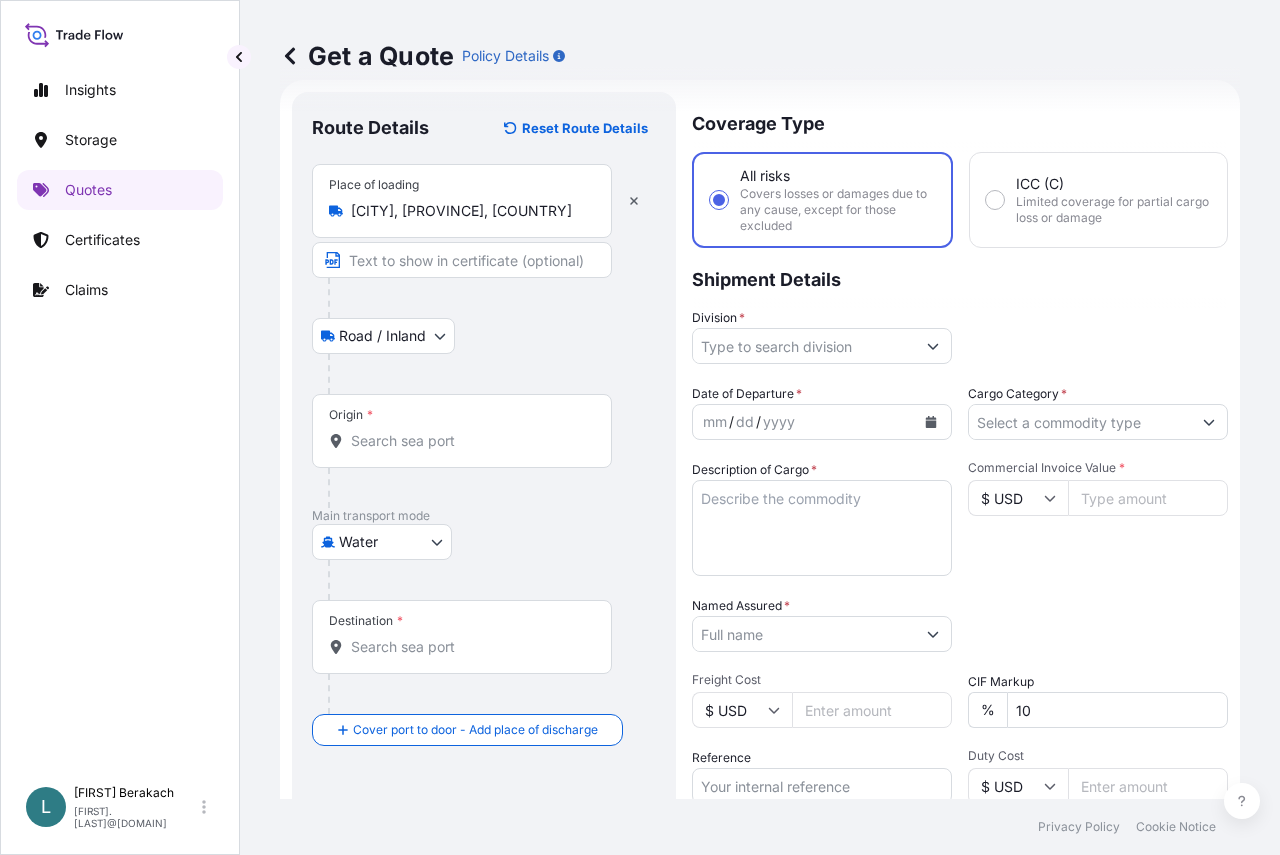 click on "Origin *" at bounding box center [462, 431] 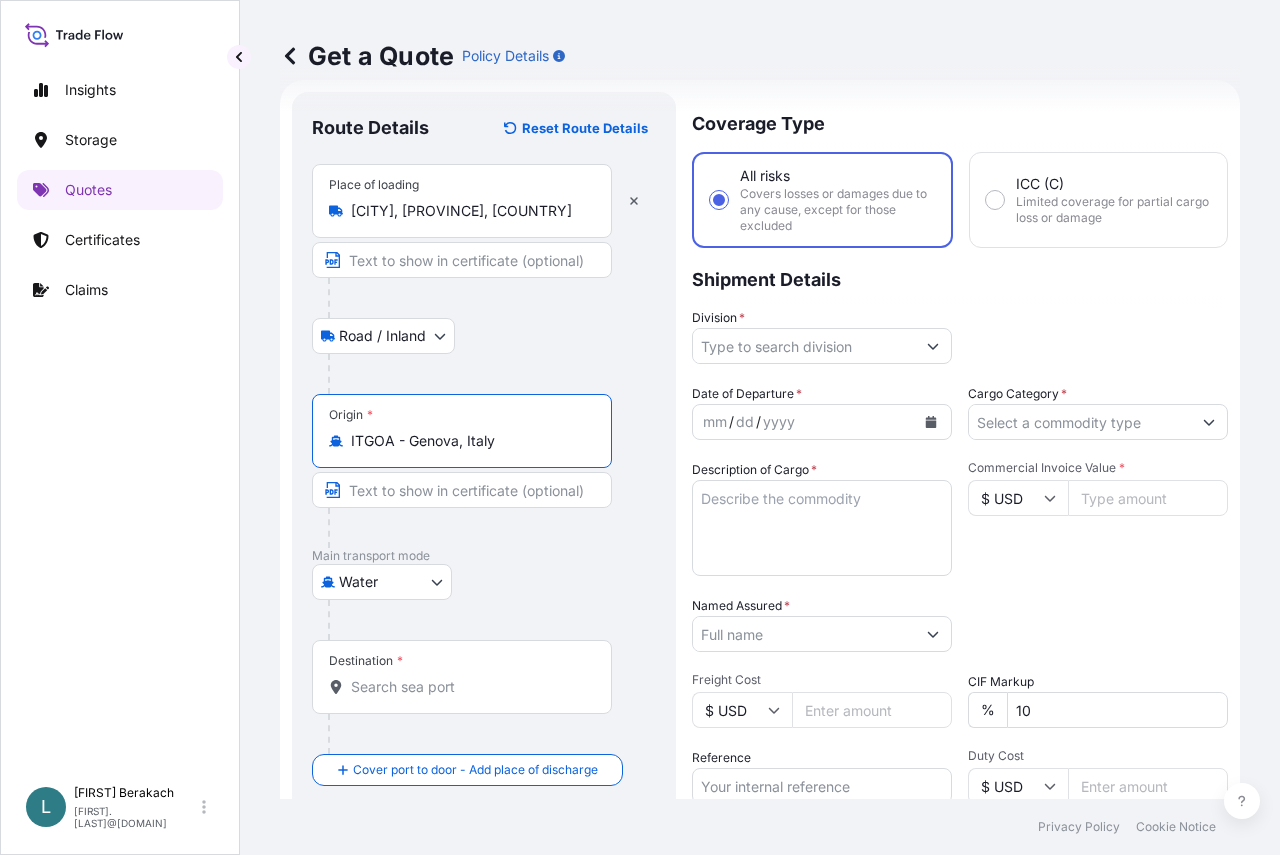 type on "ITGOA - Genova, Italy" 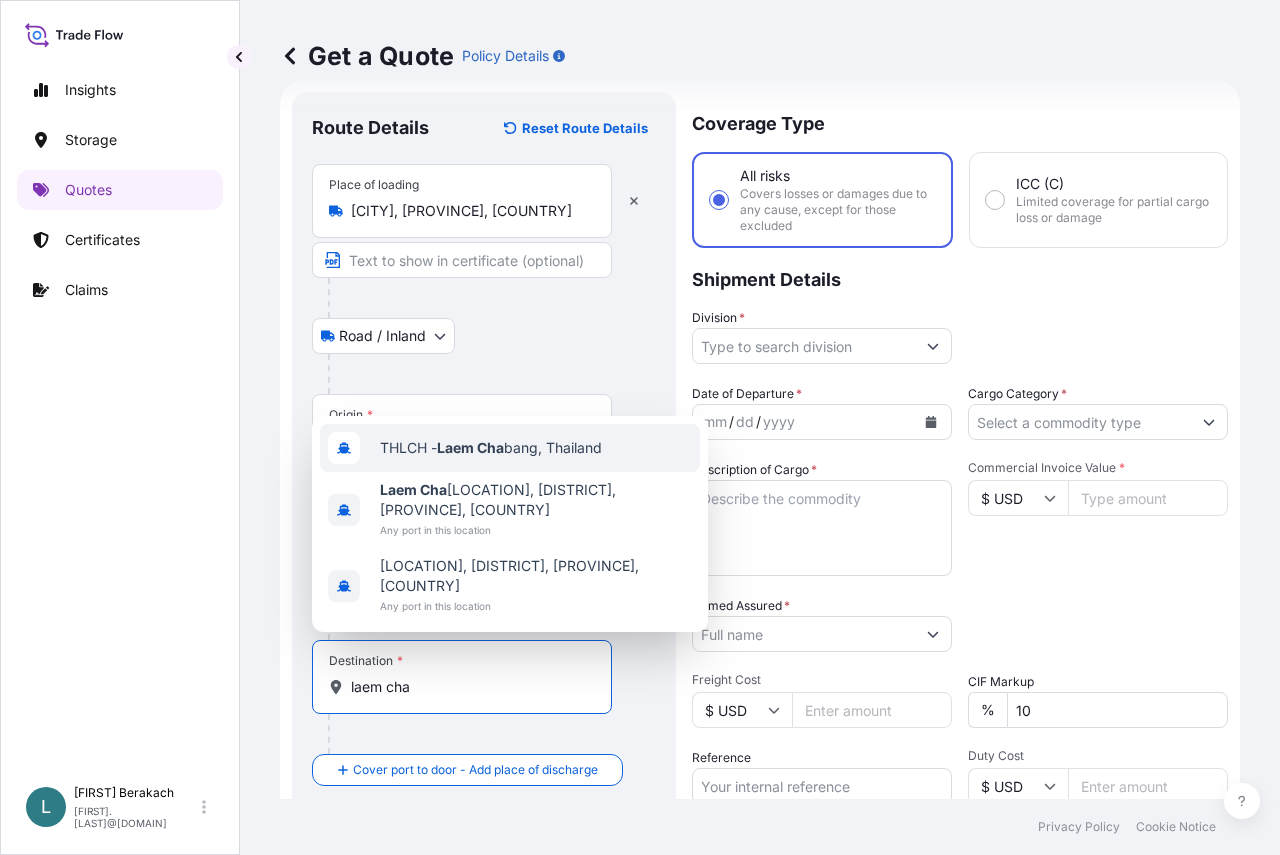 click on "[LOCATION], [COUNTRY]" at bounding box center [491, 448] 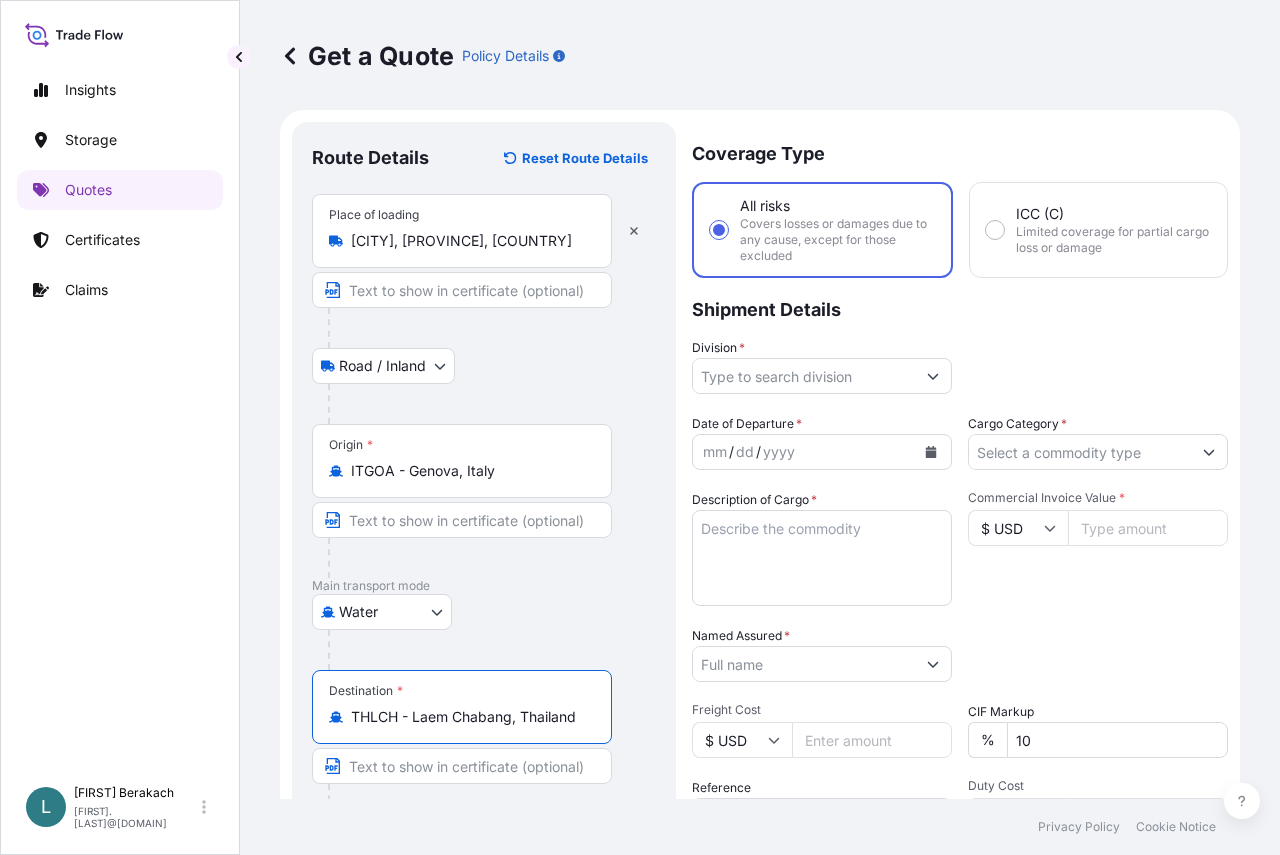 scroll, scrollTop: 0, scrollLeft: 0, axis: both 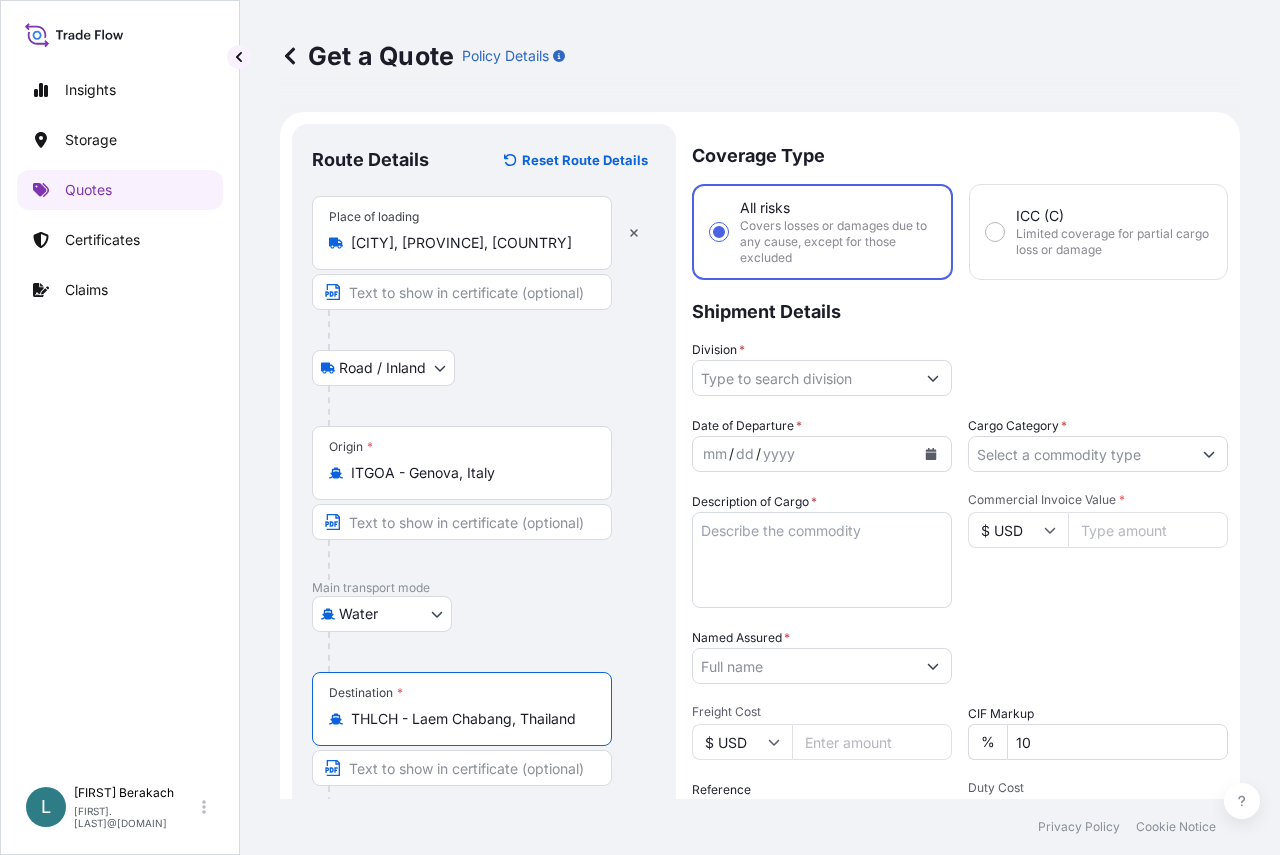 type on "THLCH - Laem Chabang, Thailand" 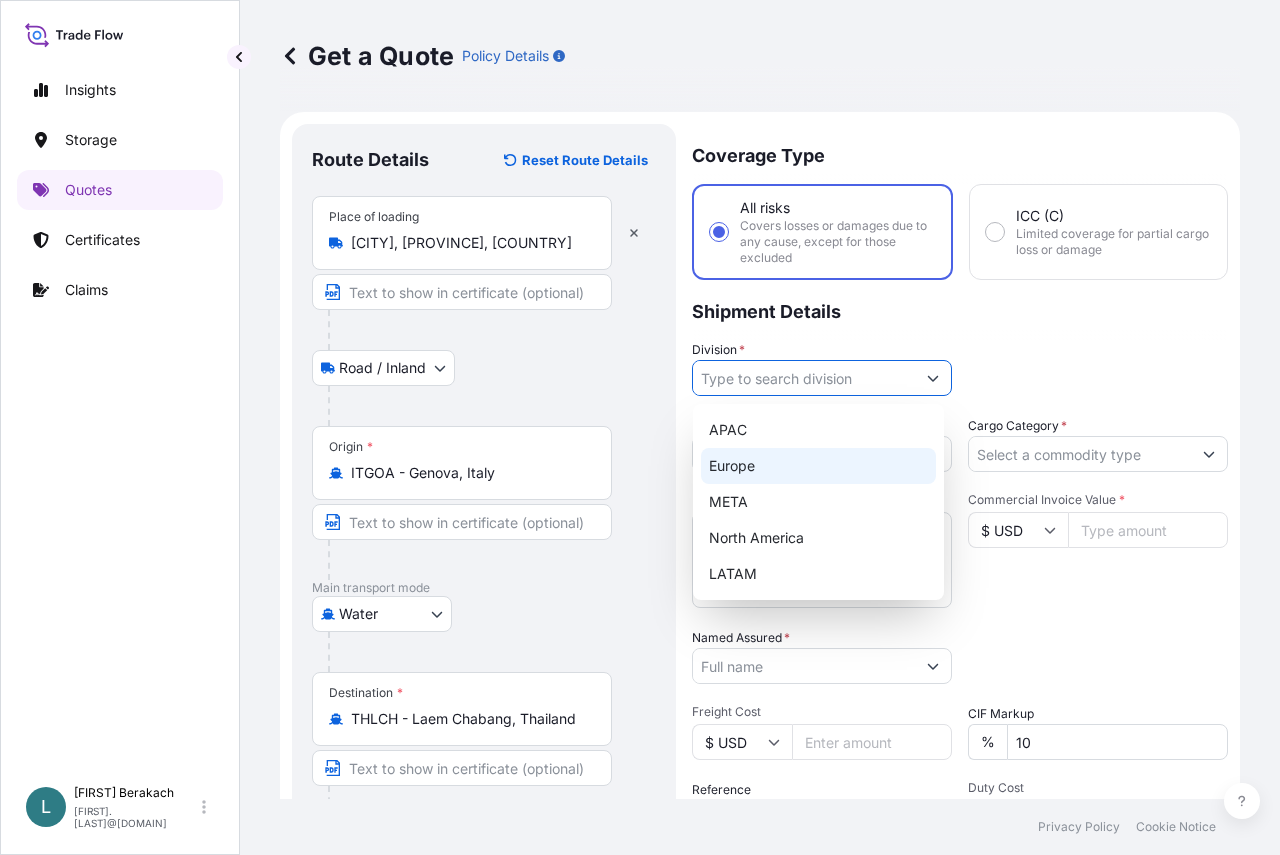 click on "Europe" at bounding box center [818, 466] 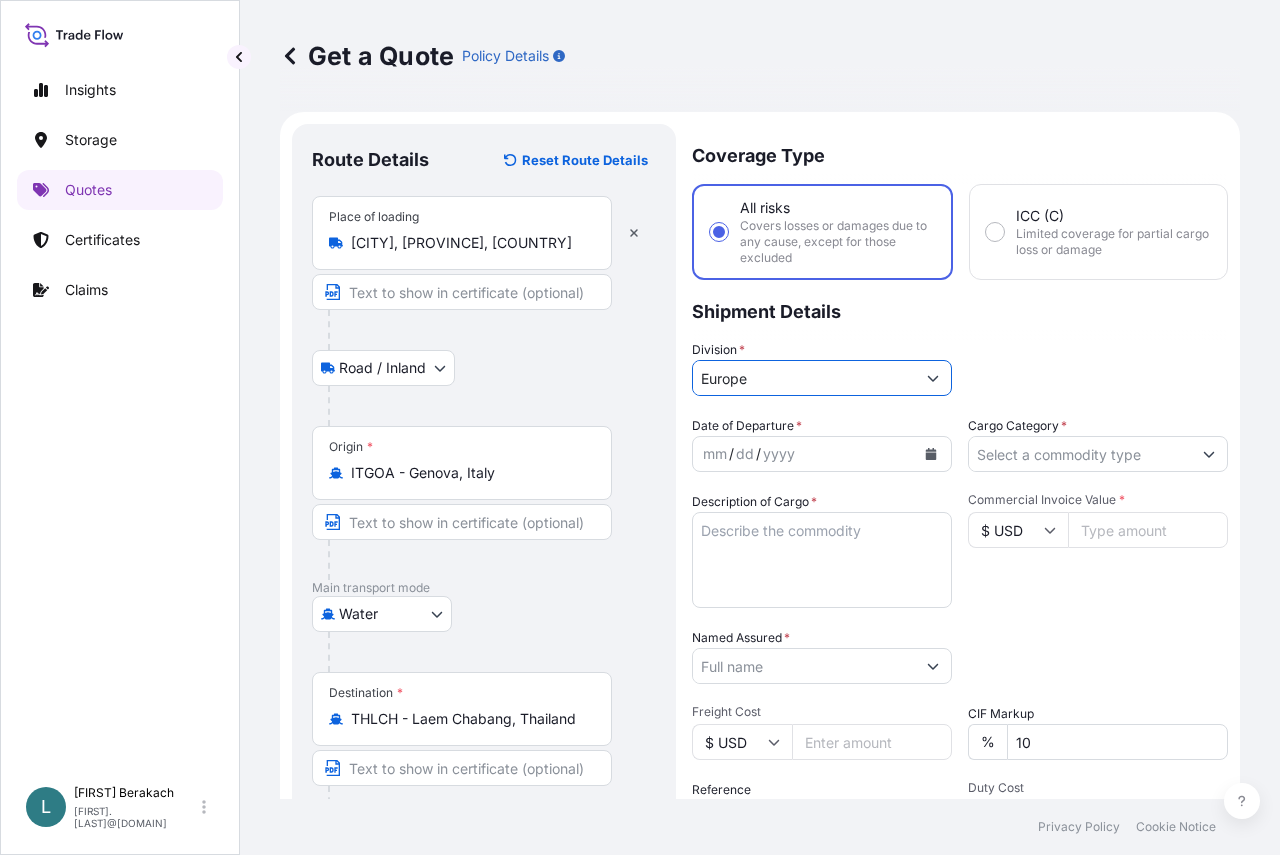 click 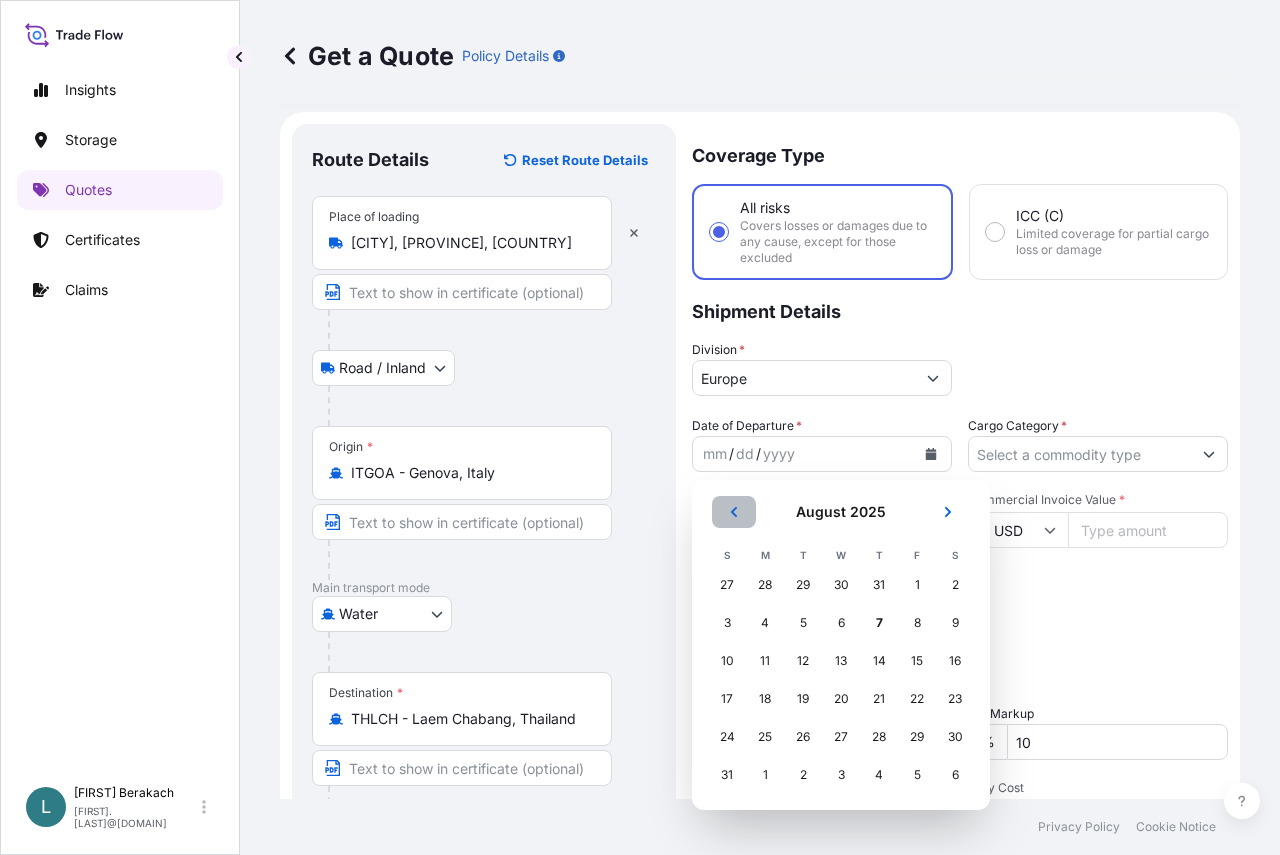 click 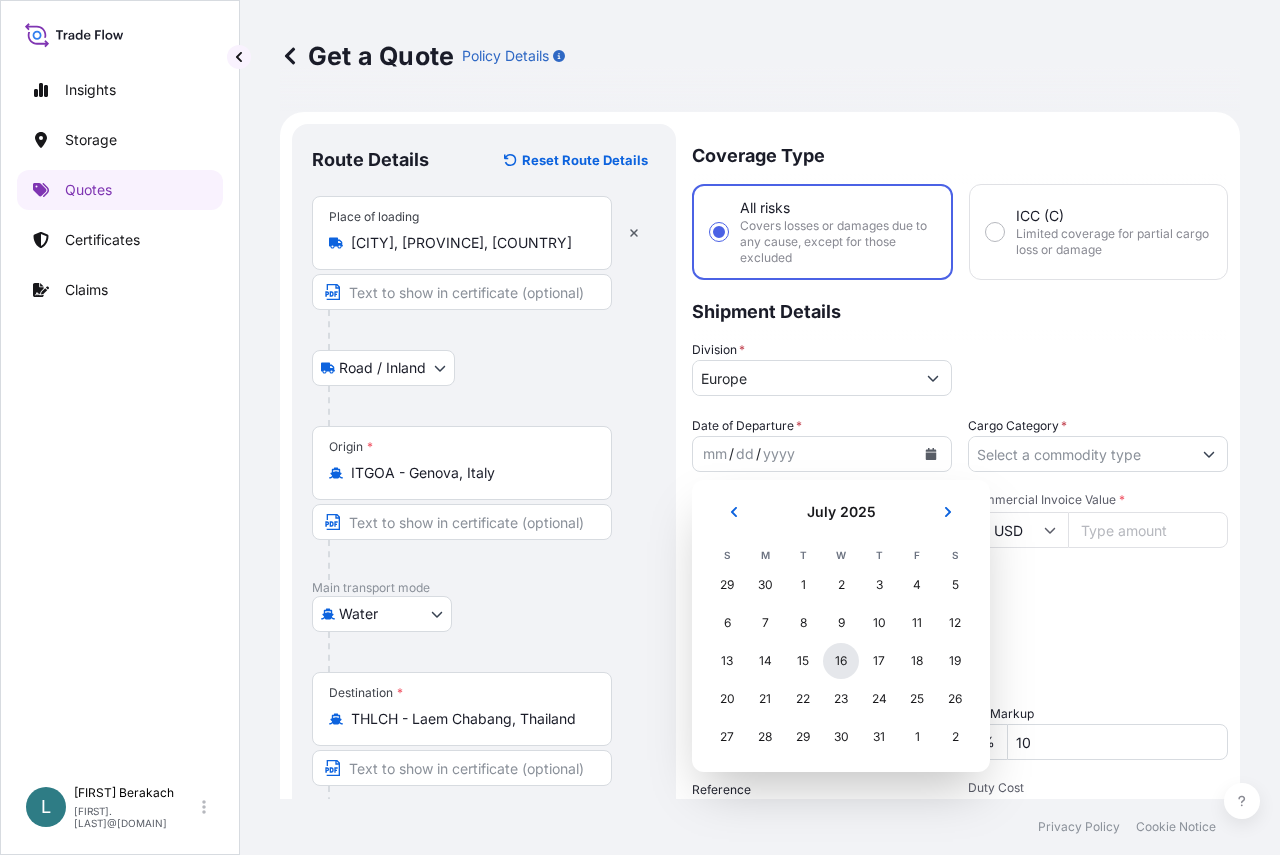 click on "16" at bounding box center [841, 661] 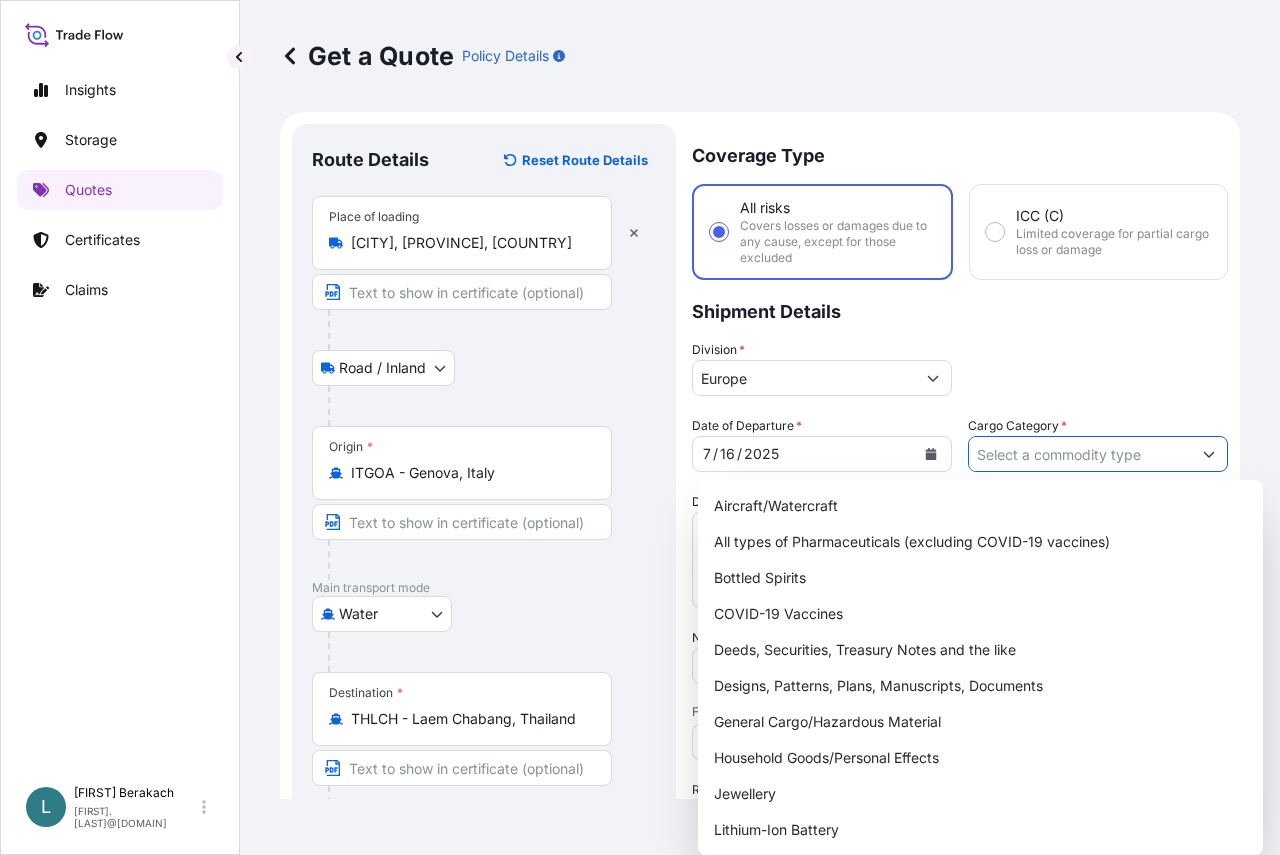 click on "Cargo Category *" at bounding box center [1080, 454] 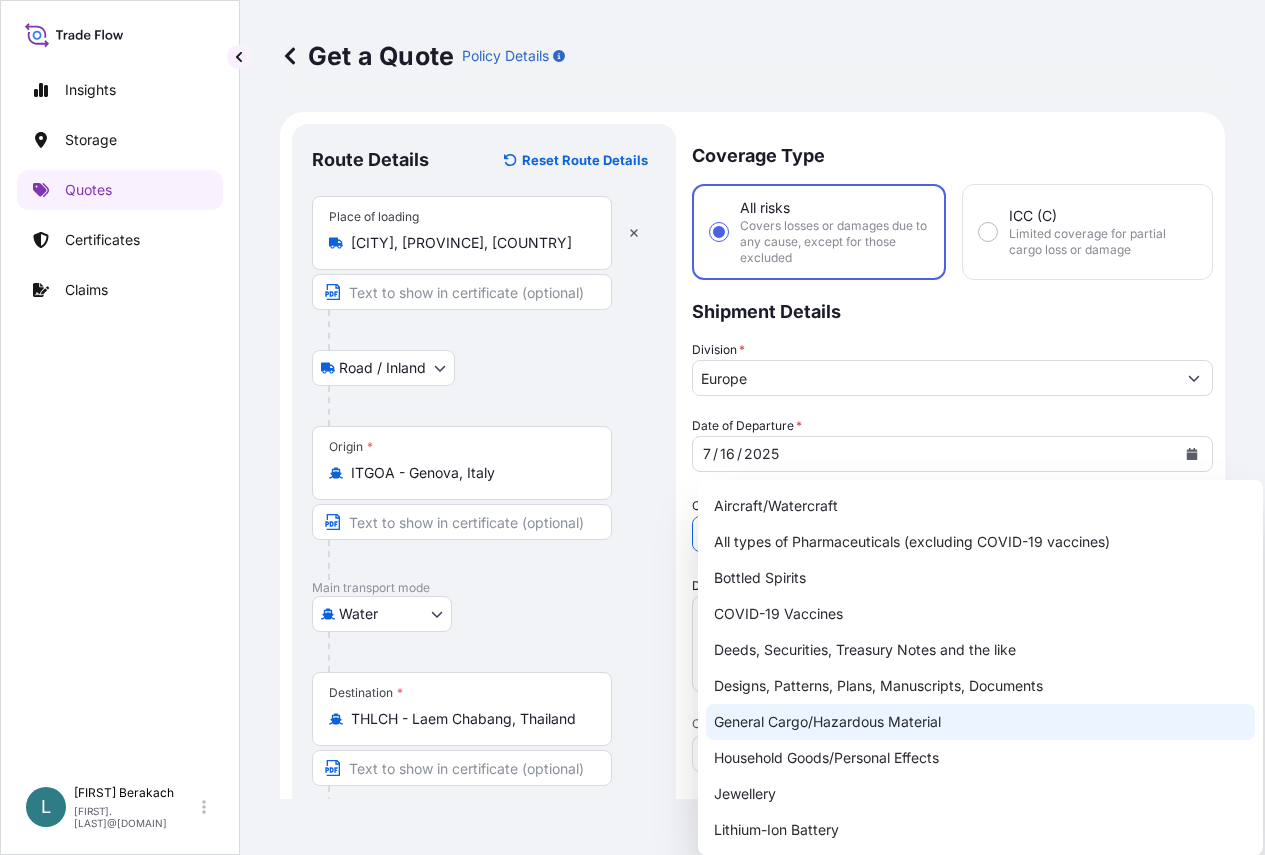 click on "General Cargo/Hazardous Material" at bounding box center [980, 722] 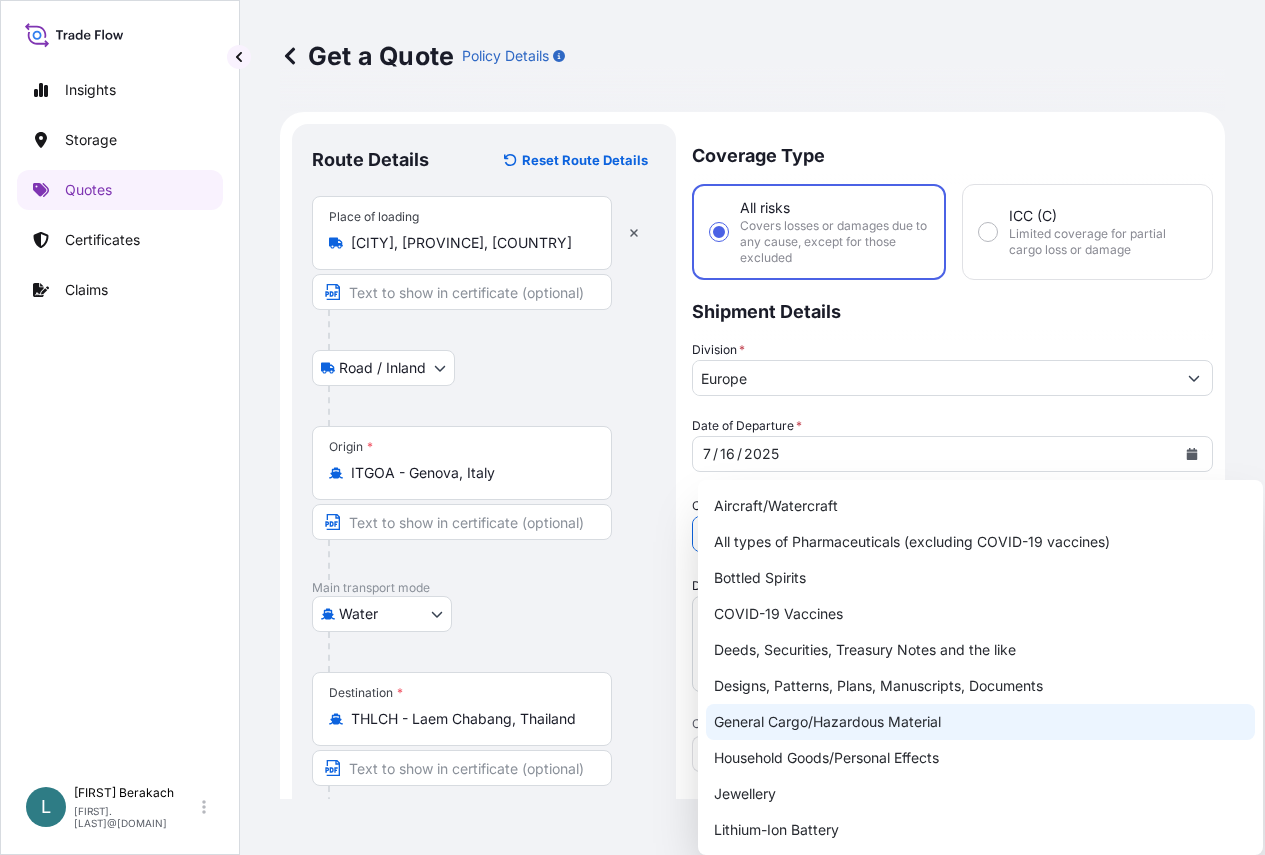 type on "General Cargo/Hazardous Material" 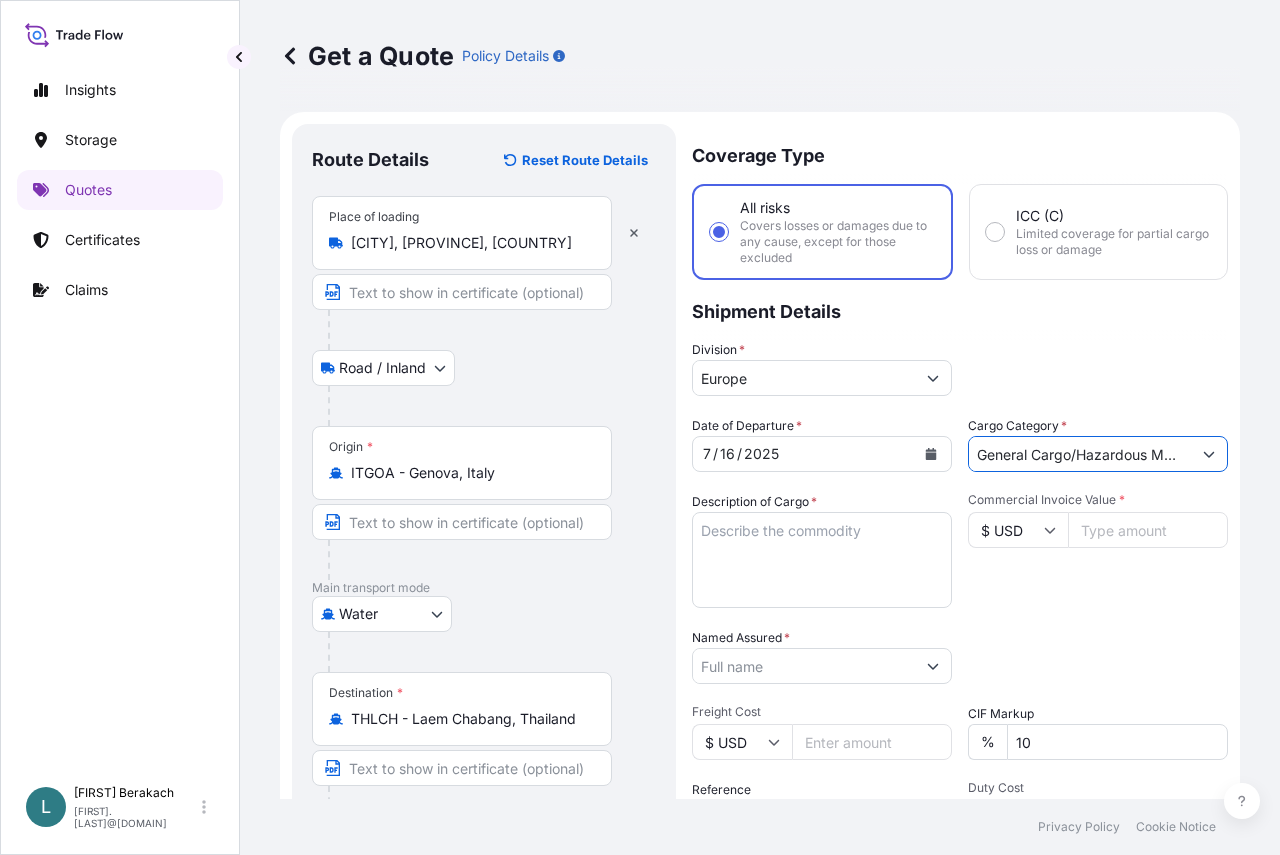 click on "Description of Cargo *" at bounding box center (822, 560) 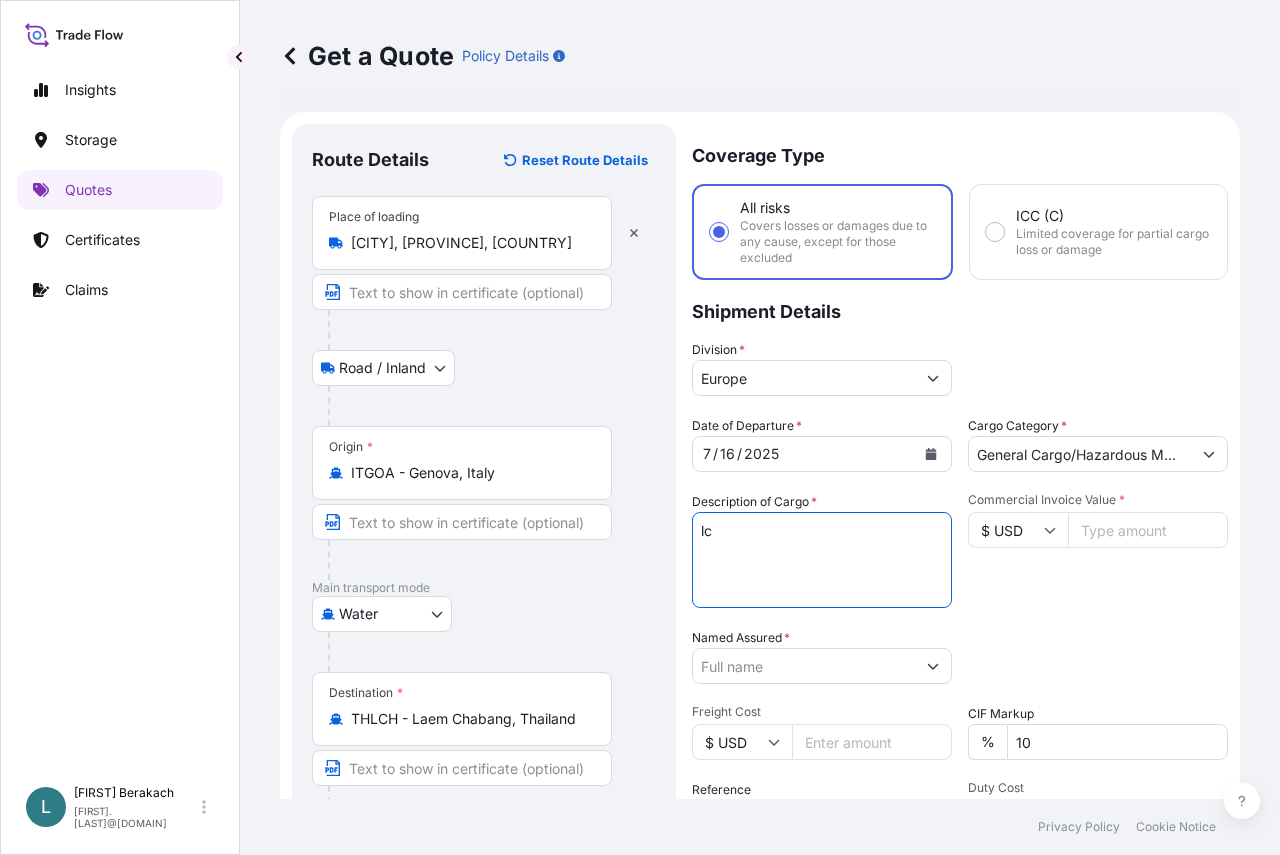 type on "l" 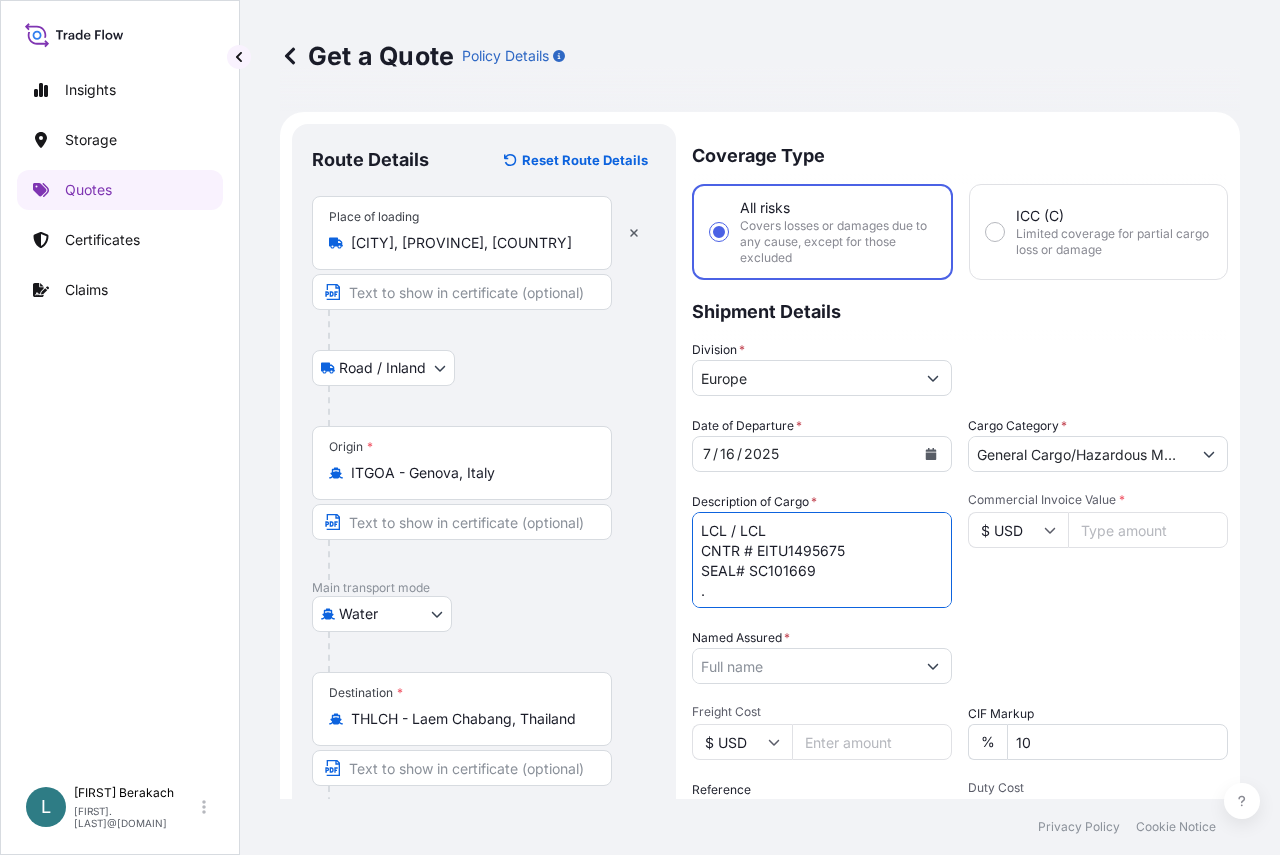 scroll, scrollTop: 12, scrollLeft: 0, axis: vertical 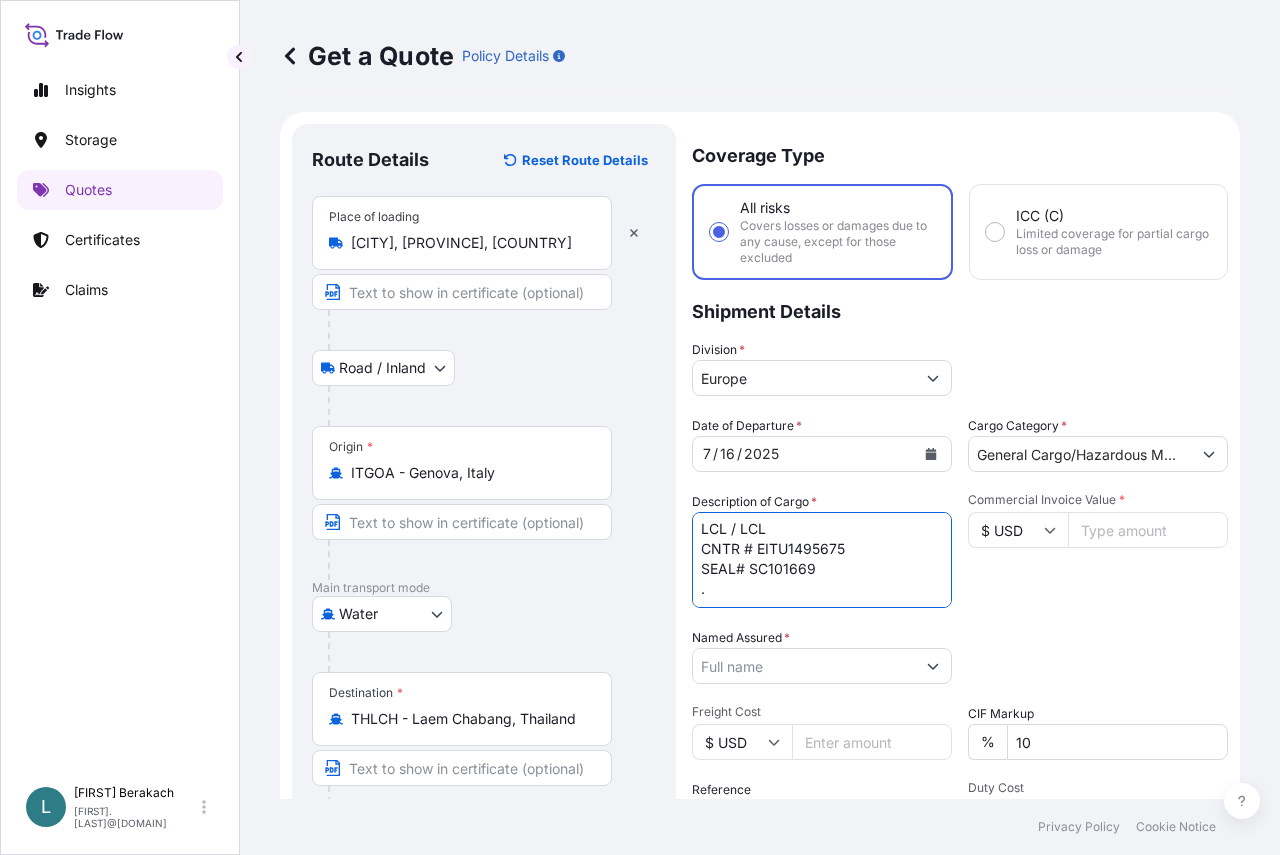 click on "LCL / LCL
CNTR # EITU1495675
SEAL# SC101669
." at bounding box center [822, 560] 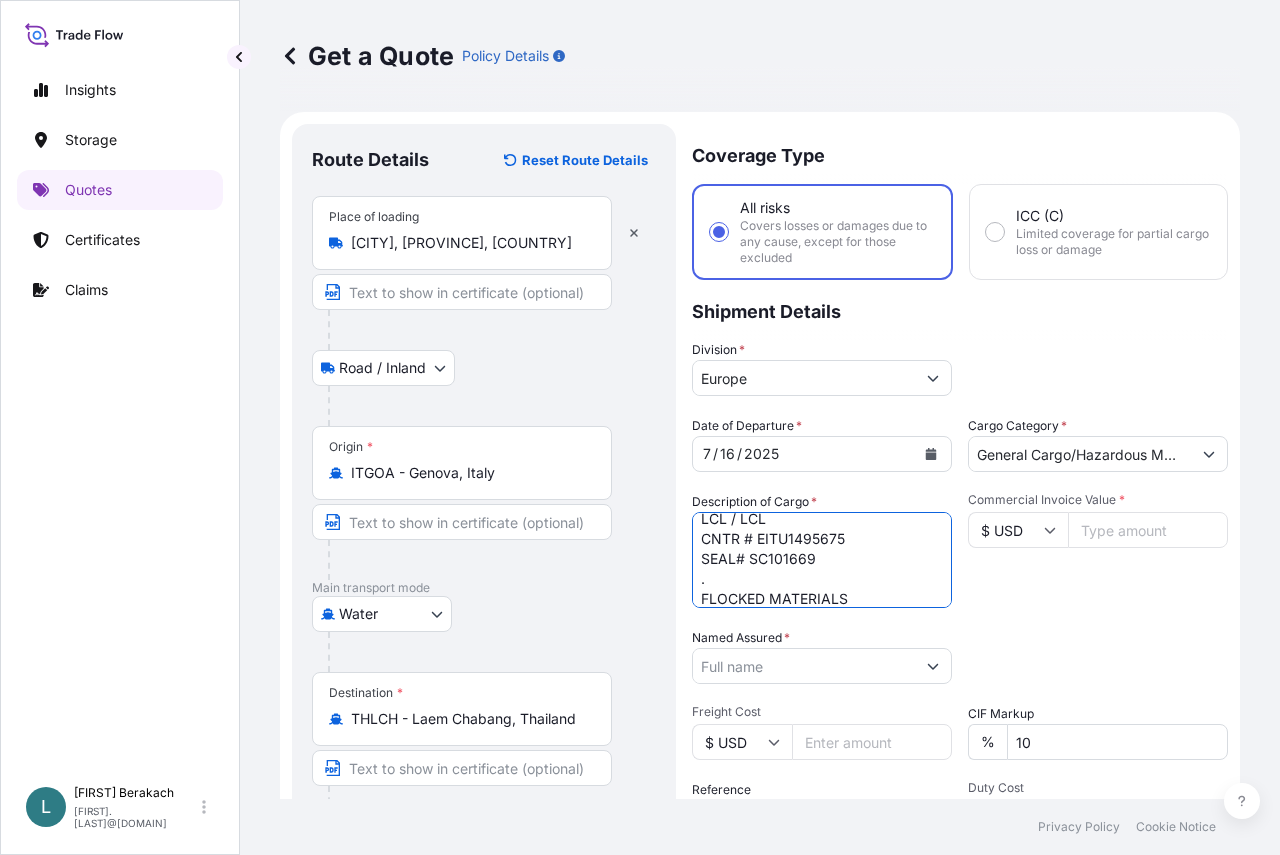 scroll, scrollTop: 32, scrollLeft: 0, axis: vertical 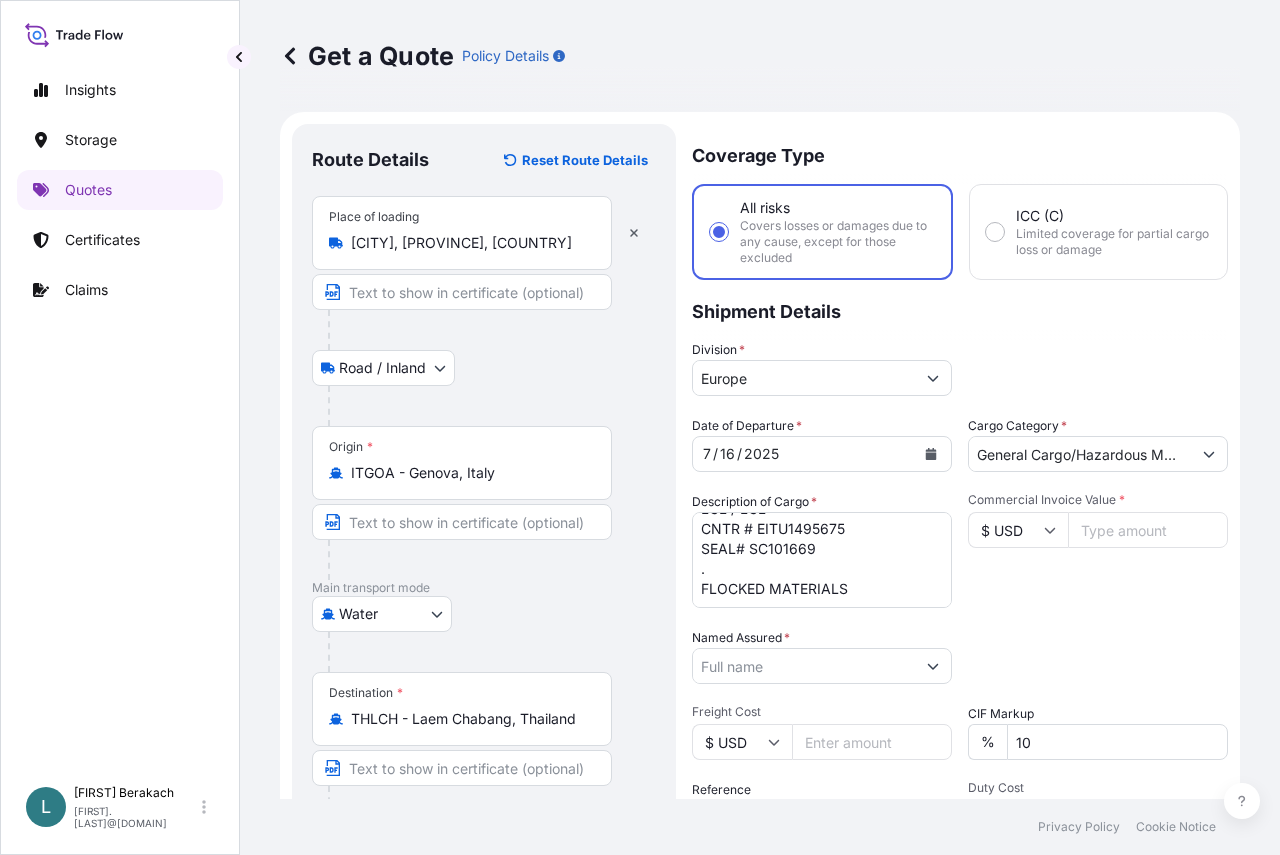 click on "LCL / LCL
CNTR # EITU1495675
SEAL# SC101669
.
FLOCKED MATERIALS" at bounding box center [822, 560] 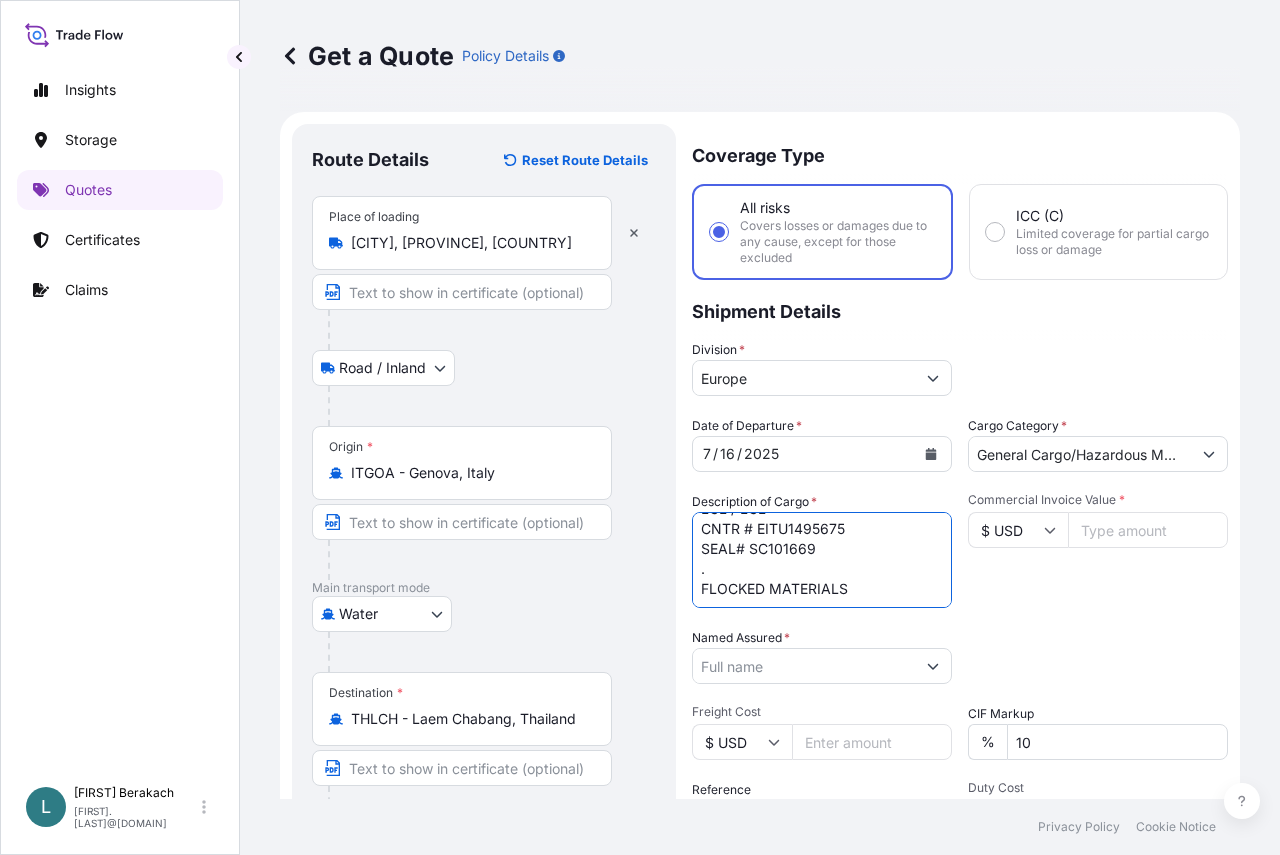 paste on "[PRODUCT_NAME]" 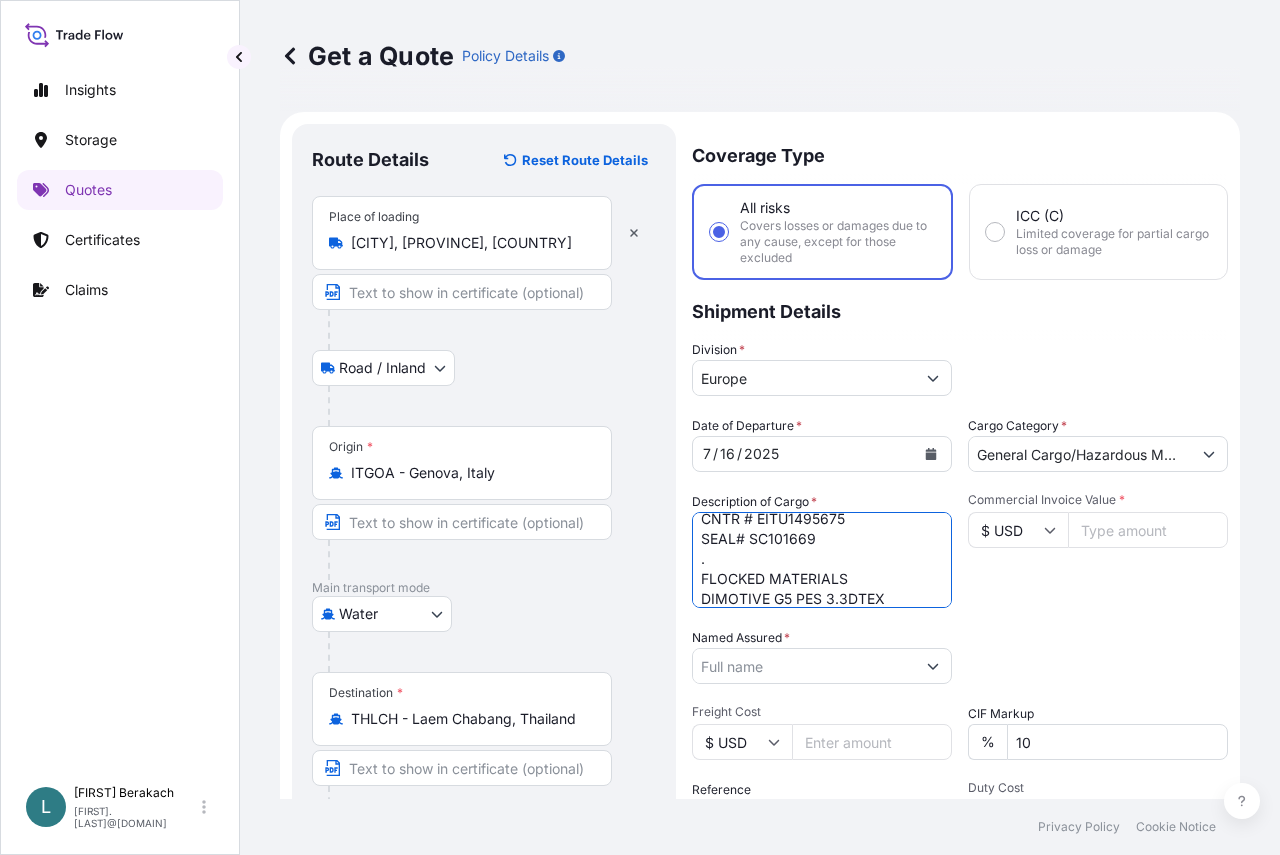 scroll, scrollTop: 52, scrollLeft: 0, axis: vertical 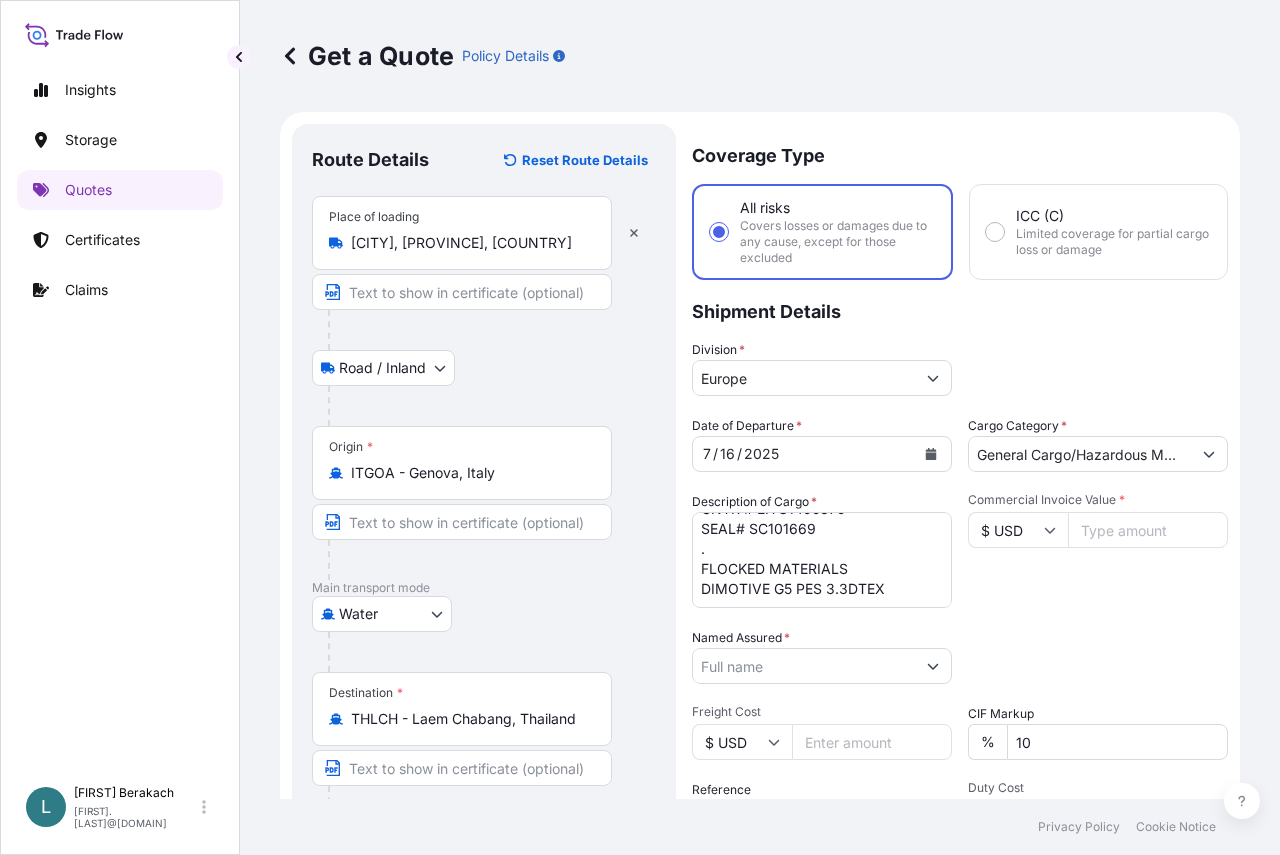 click on "LCL / LCL
CNTR # EITU1495675
SEAL# SC101669
.
FLOCKED MATERIALS
DIMOTIVE G5 PES 3.3DTEX" at bounding box center [822, 560] 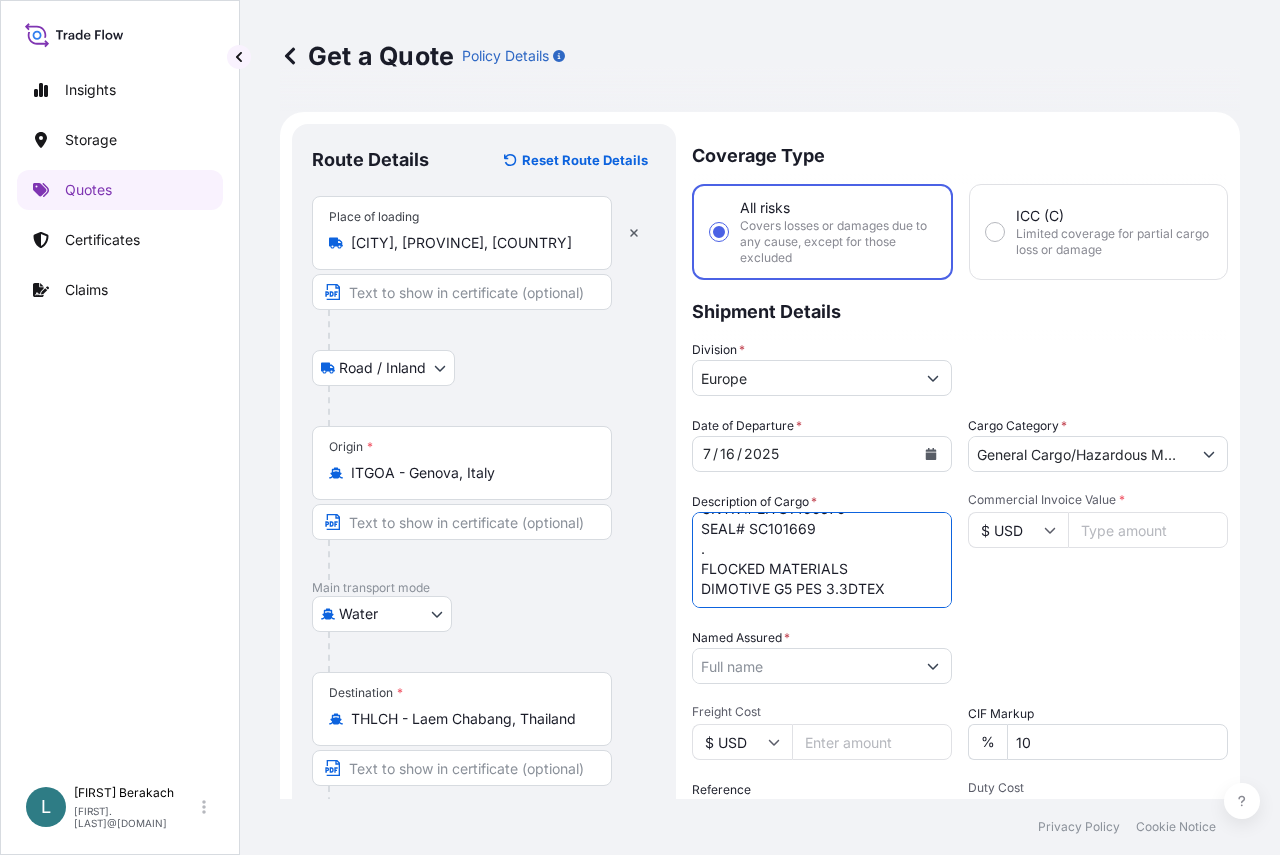 paste on "[PO_NUMBER]" 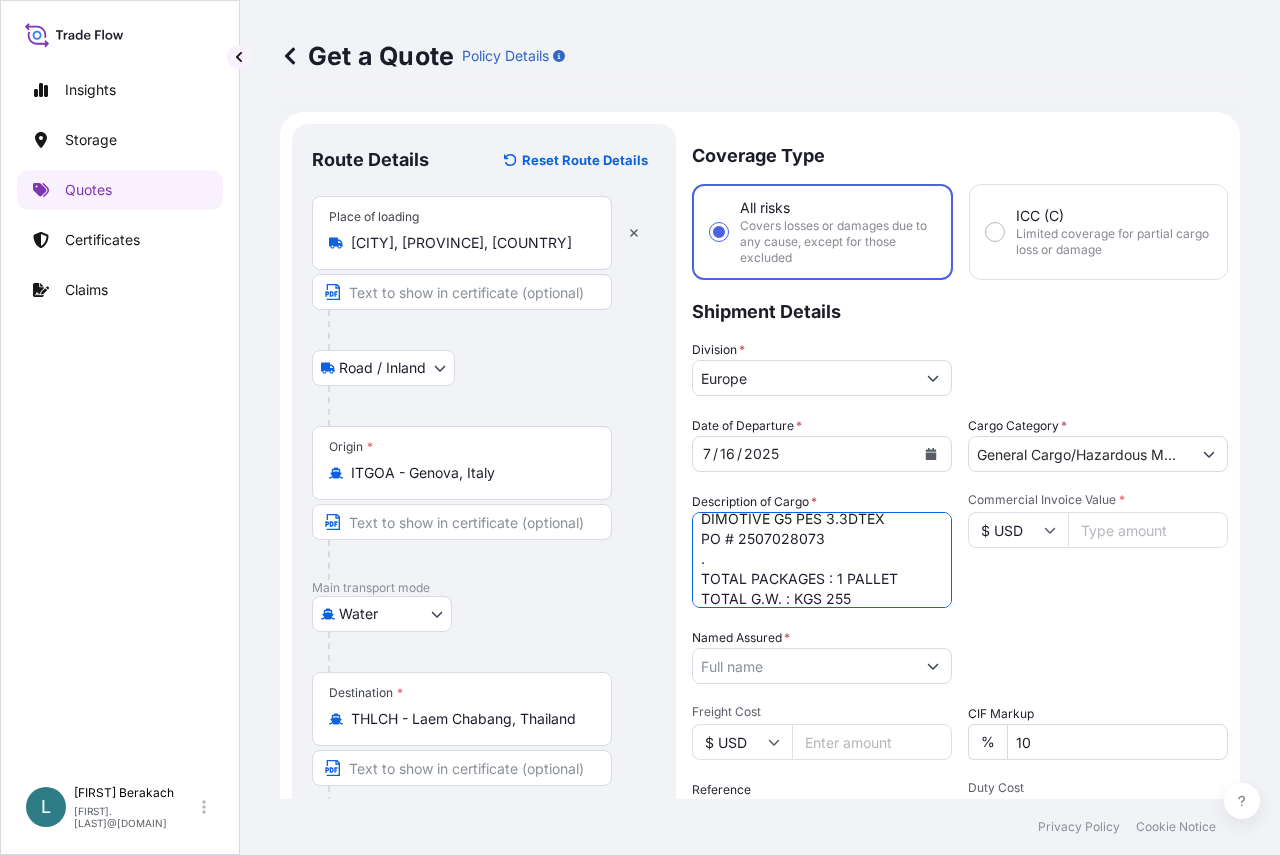 scroll, scrollTop: 132, scrollLeft: 0, axis: vertical 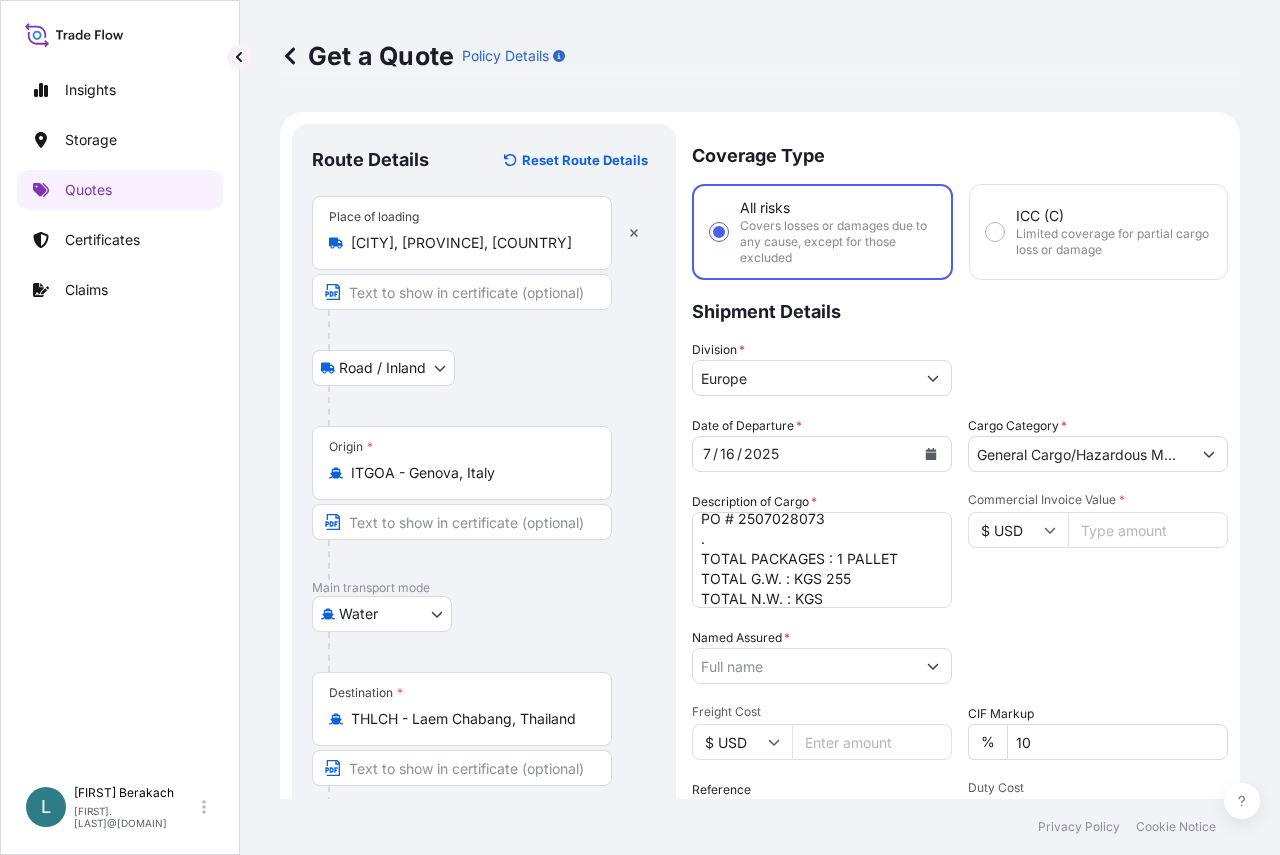 click on "LCL / LCL
CNTR # EITU1495675
SEAL# SC101669
.
FLOCKED MATERIALS
DIMOTIVE G5 PES 3.3DTEX
PO # 2507028073
.
TOTAL PACKAGES : 1 PALLET
TOTAL G.W. : KGS 255
TOTAL N.W. : KGS" at bounding box center [822, 560] 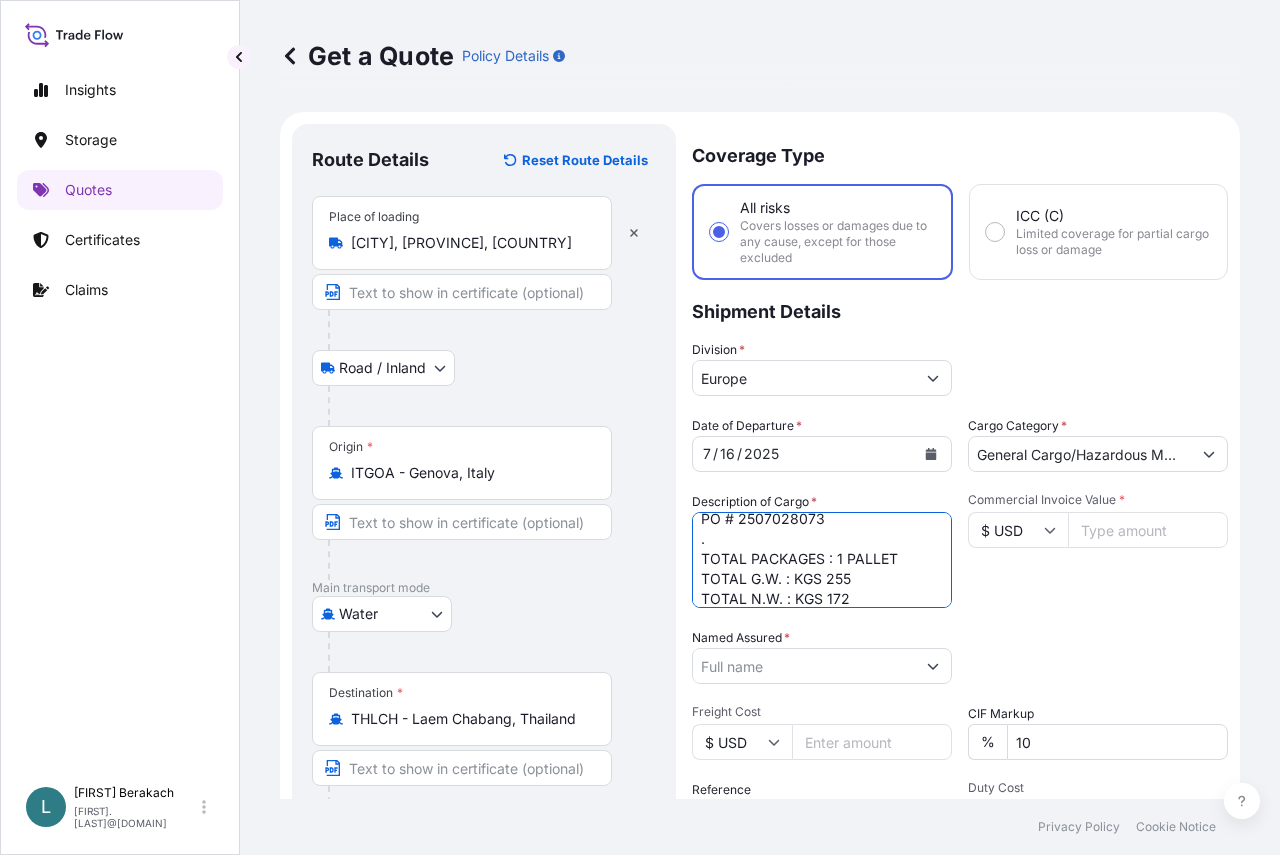 scroll, scrollTop: 152, scrollLeft: 0, axis: vertical 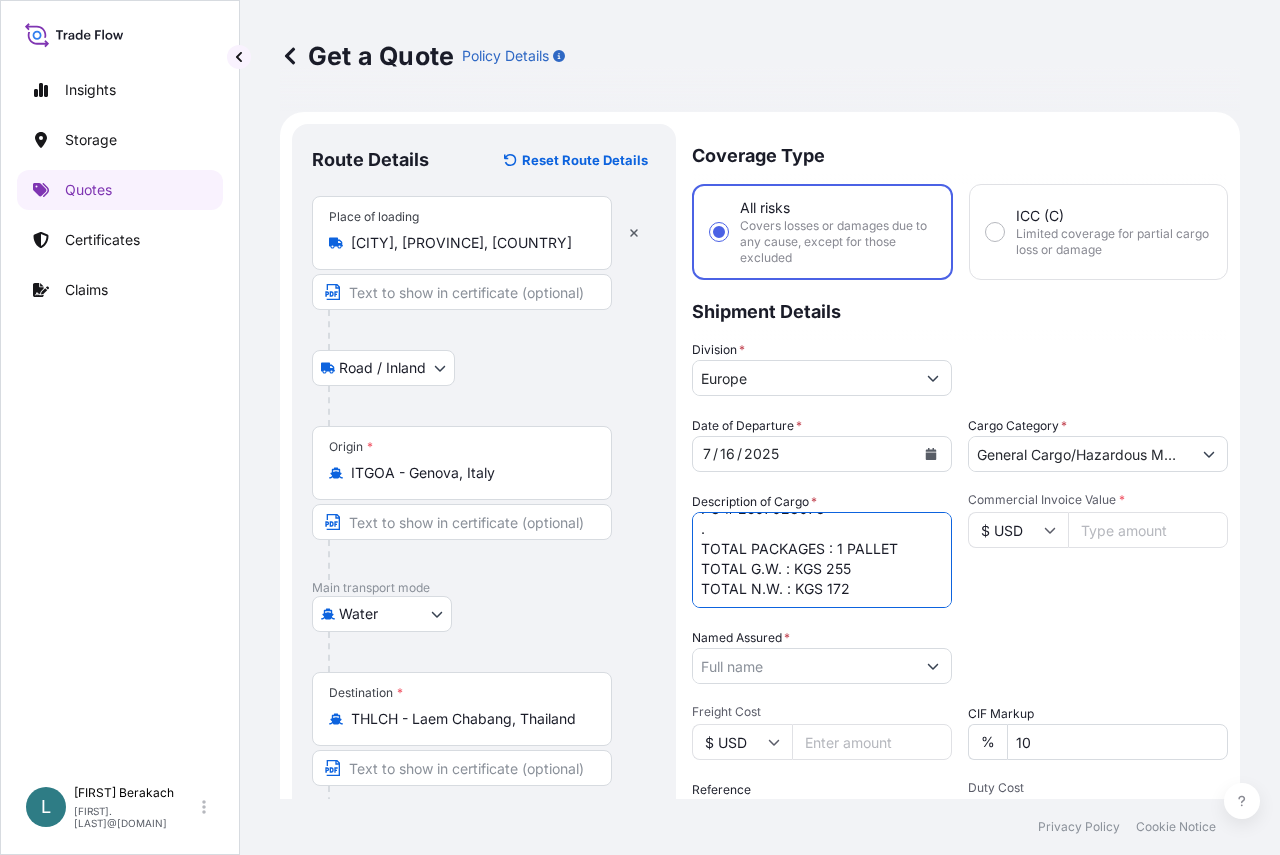 type on "LCL / LCL
CNTR # EITU1495675
SEAL# SC101669
.
FLOCKED MATERIALS
DIMOTIVE G5 PES 3.3DTEX
PO # 2507028073
.
TOTAL PACKAGES : 1 PALLET
TOTAL G.W. : KGS 255
TOTAL N.W. : KGS 172" 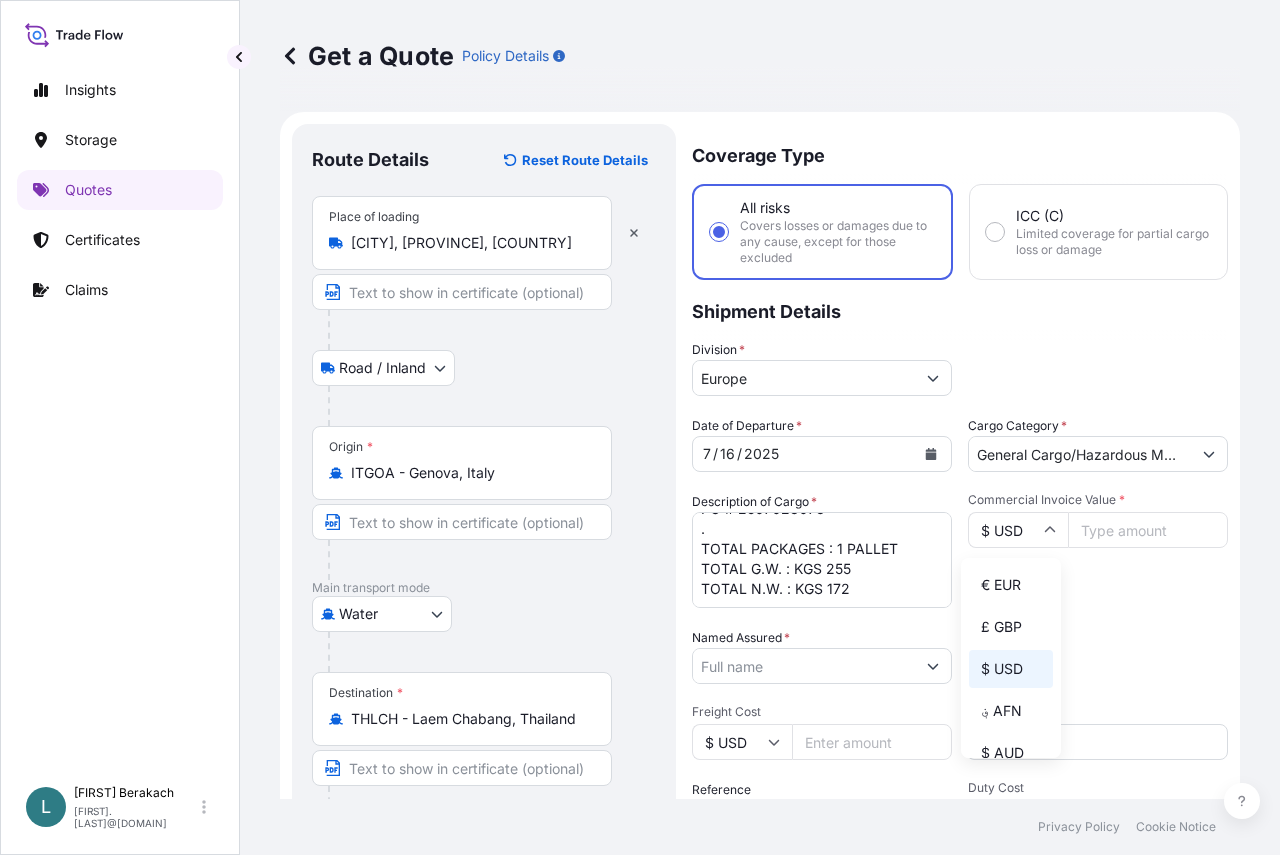 click on "Commercial Invoice Value   *" at bounding box center (1148, 530) 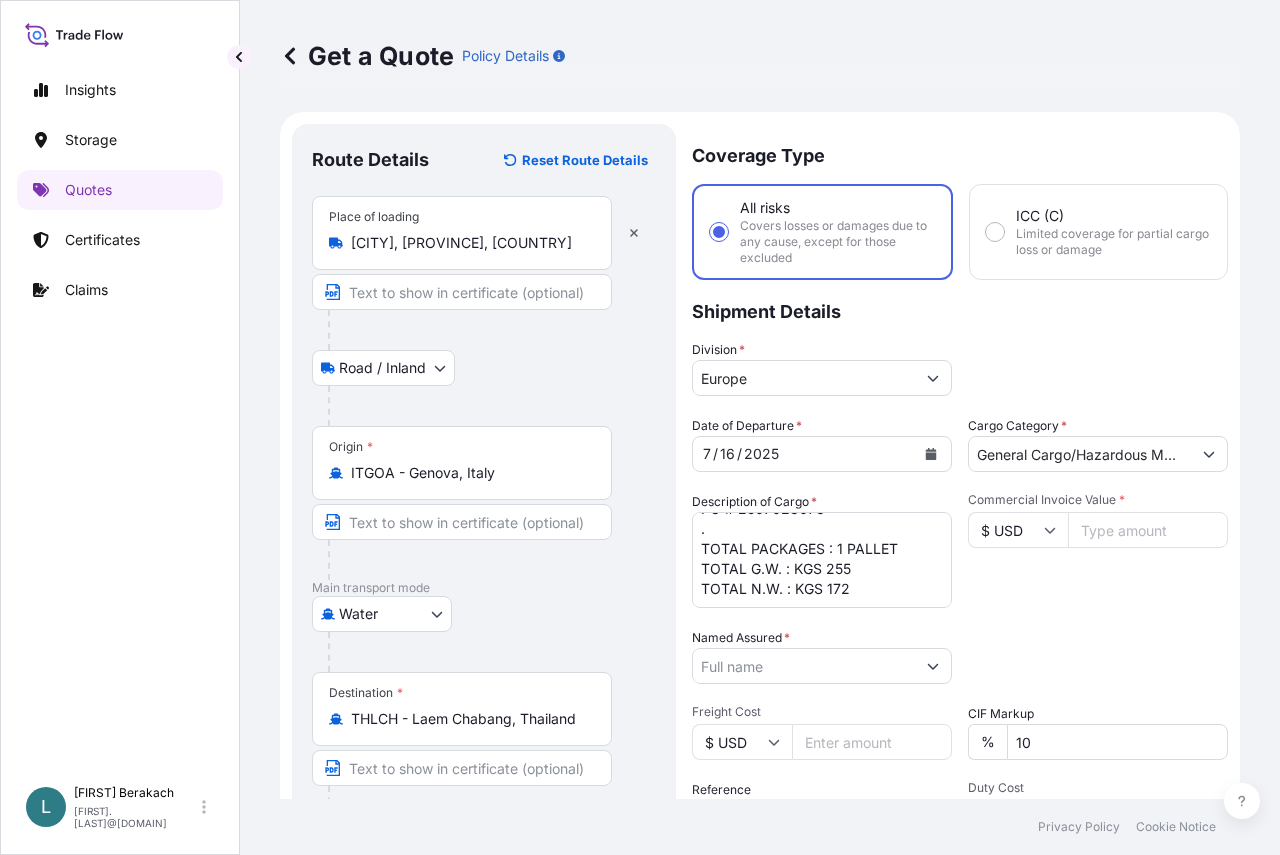 type on "[NUMBER]" 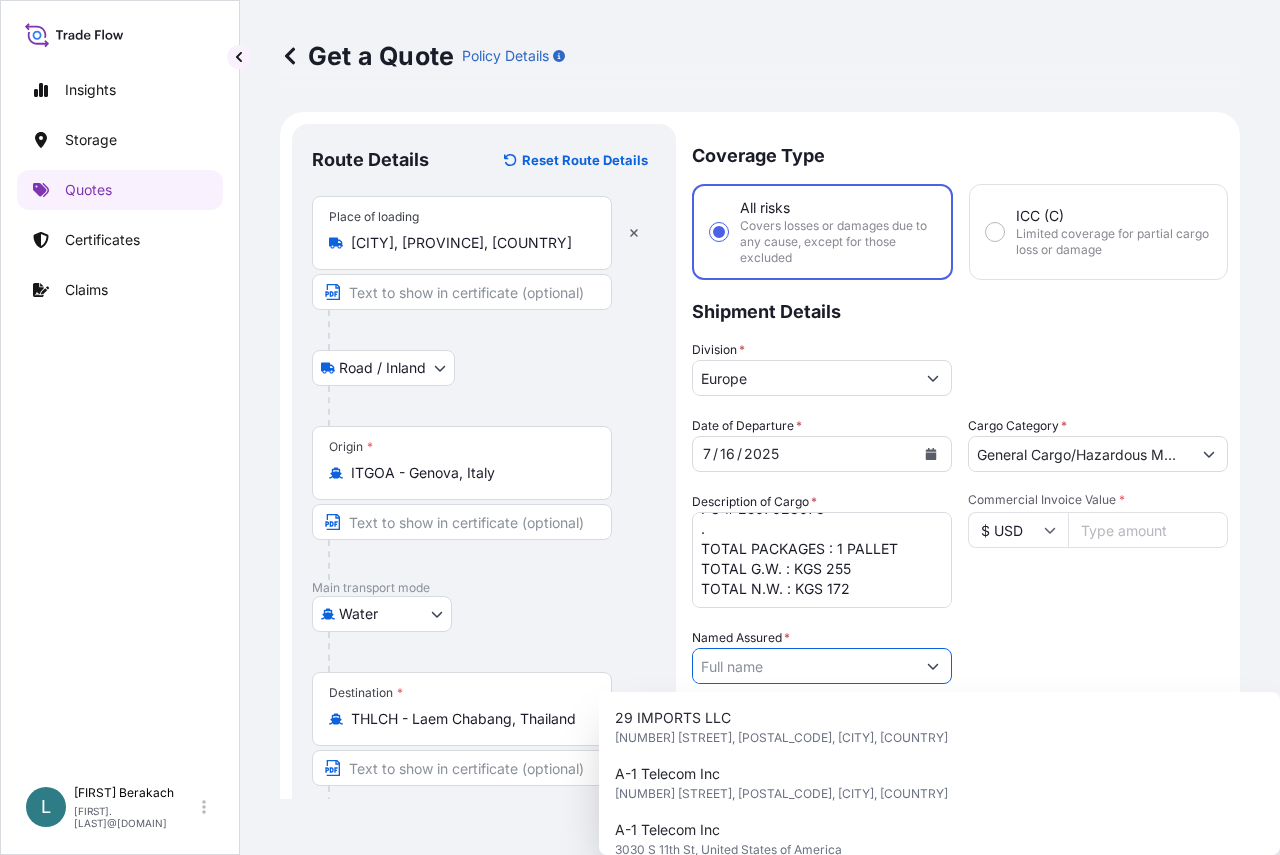 click on "Named Assured *" at bounding box center (804, 666) 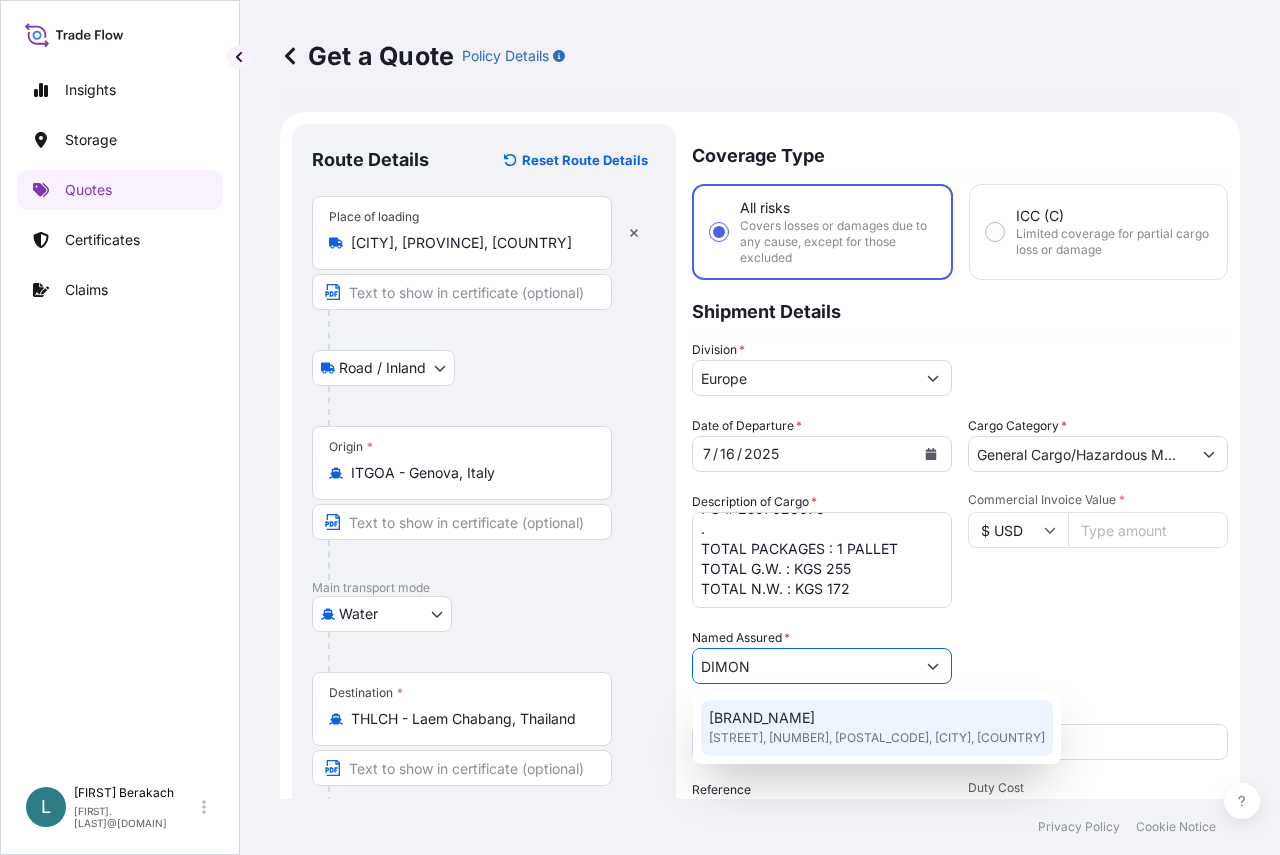 click on "[BRAND_NAME]" at bounding box center (762, 718) 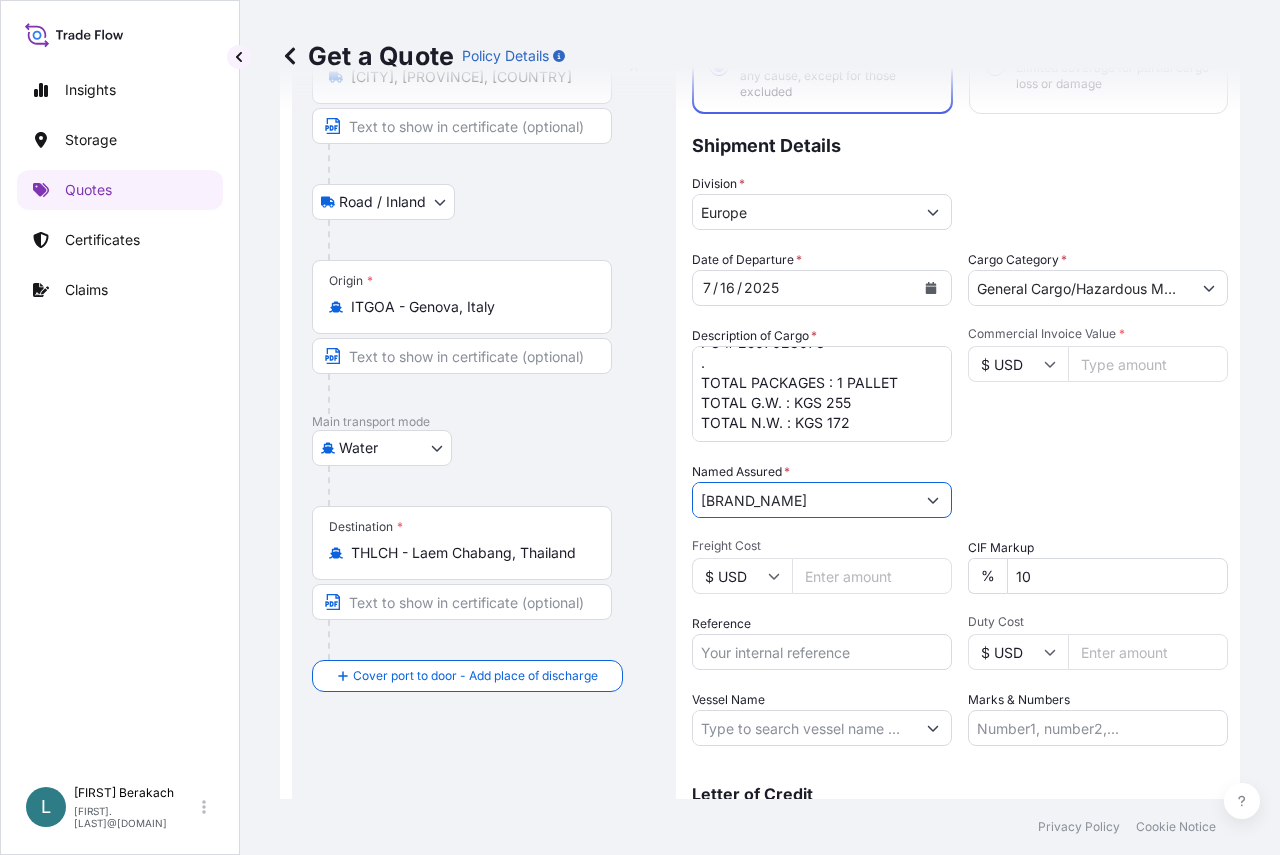 scroll, scrollTop: 200, scrollLeft: 0, axis: vertical 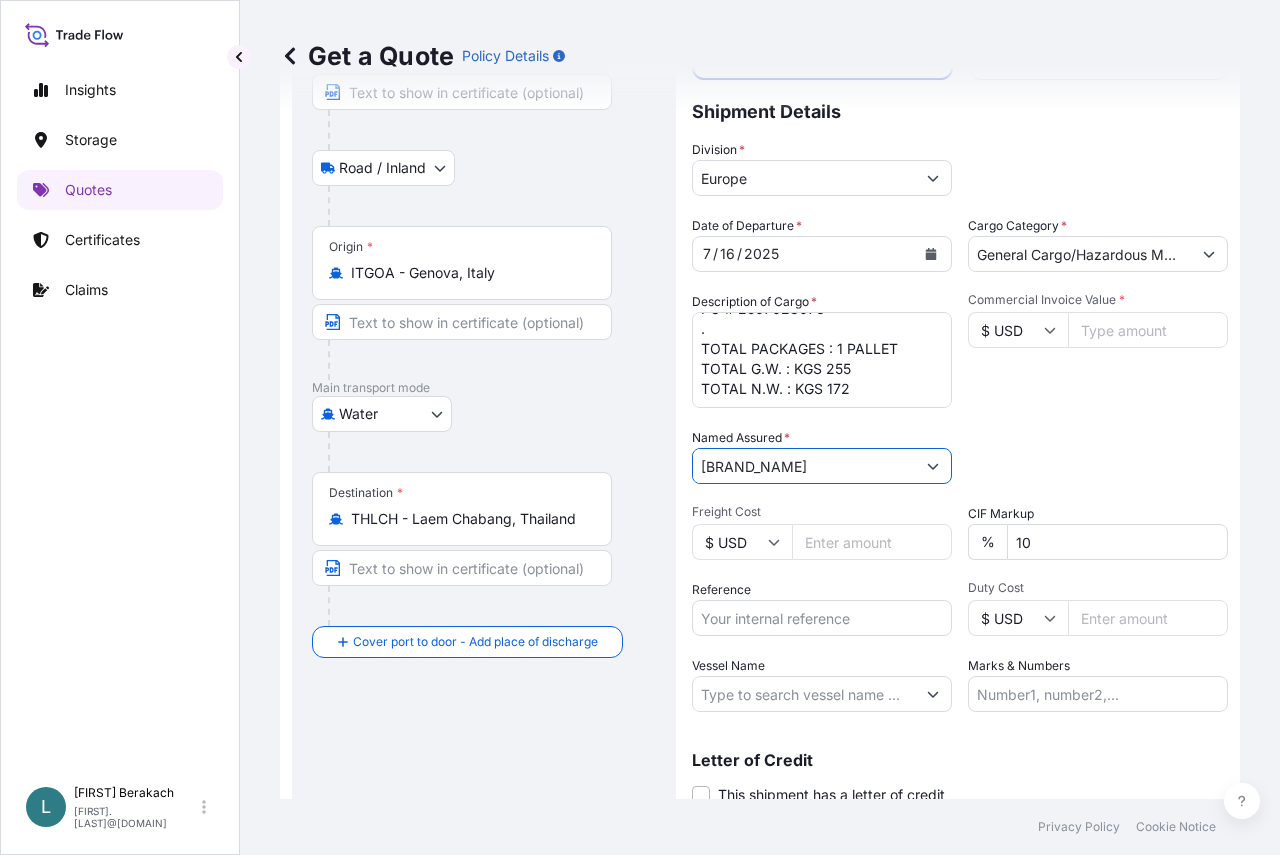 type on "[BRAND_NAME]" 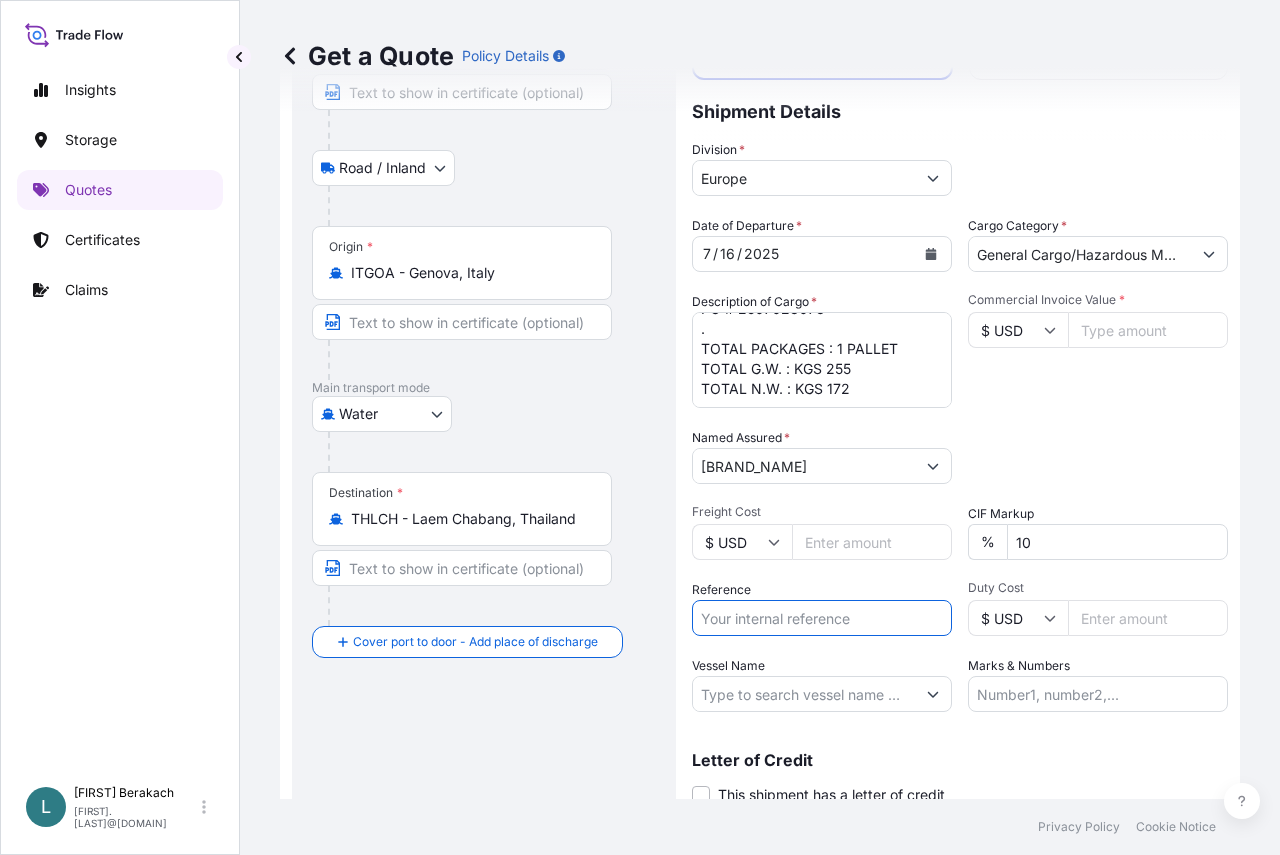 click on "Reference" at bounding box center (822, 618) 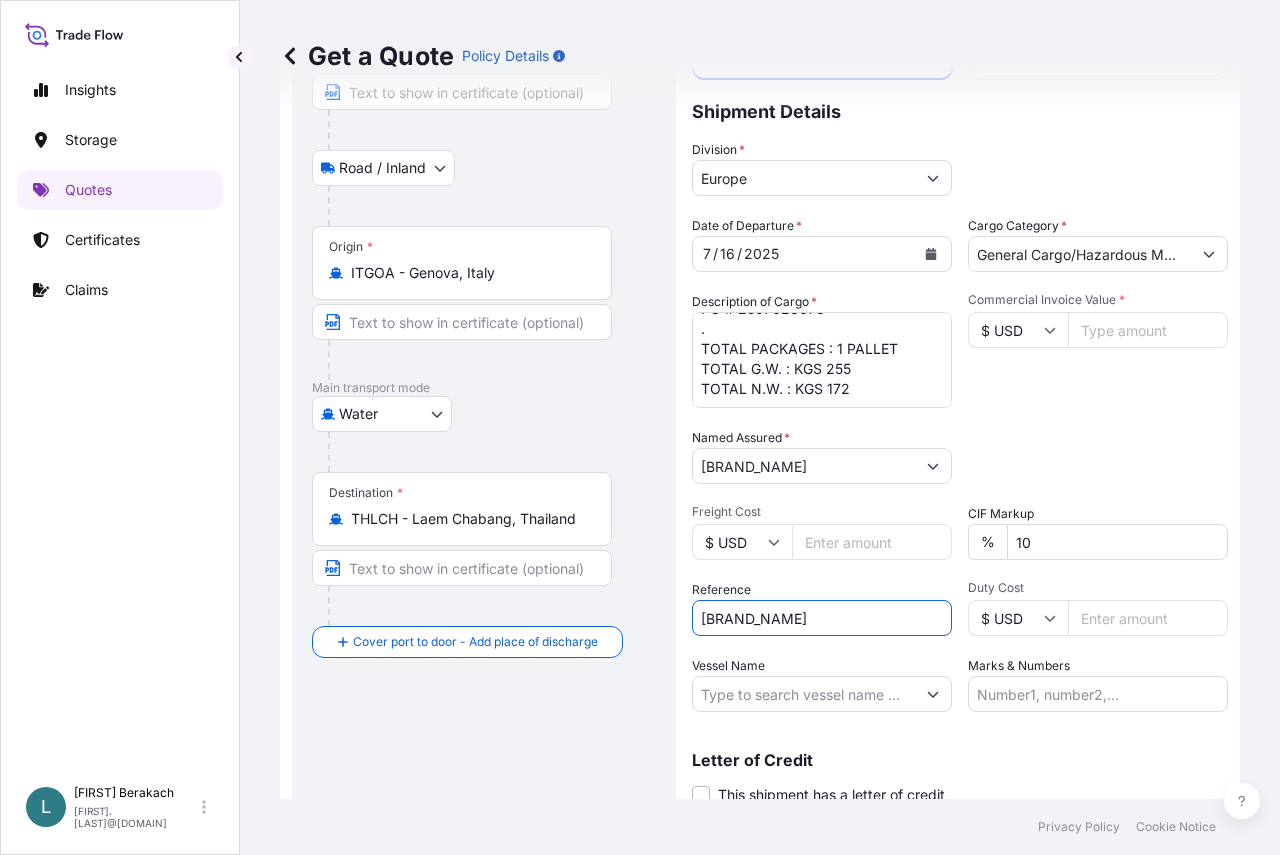 type on "[BRAND_NAME]" 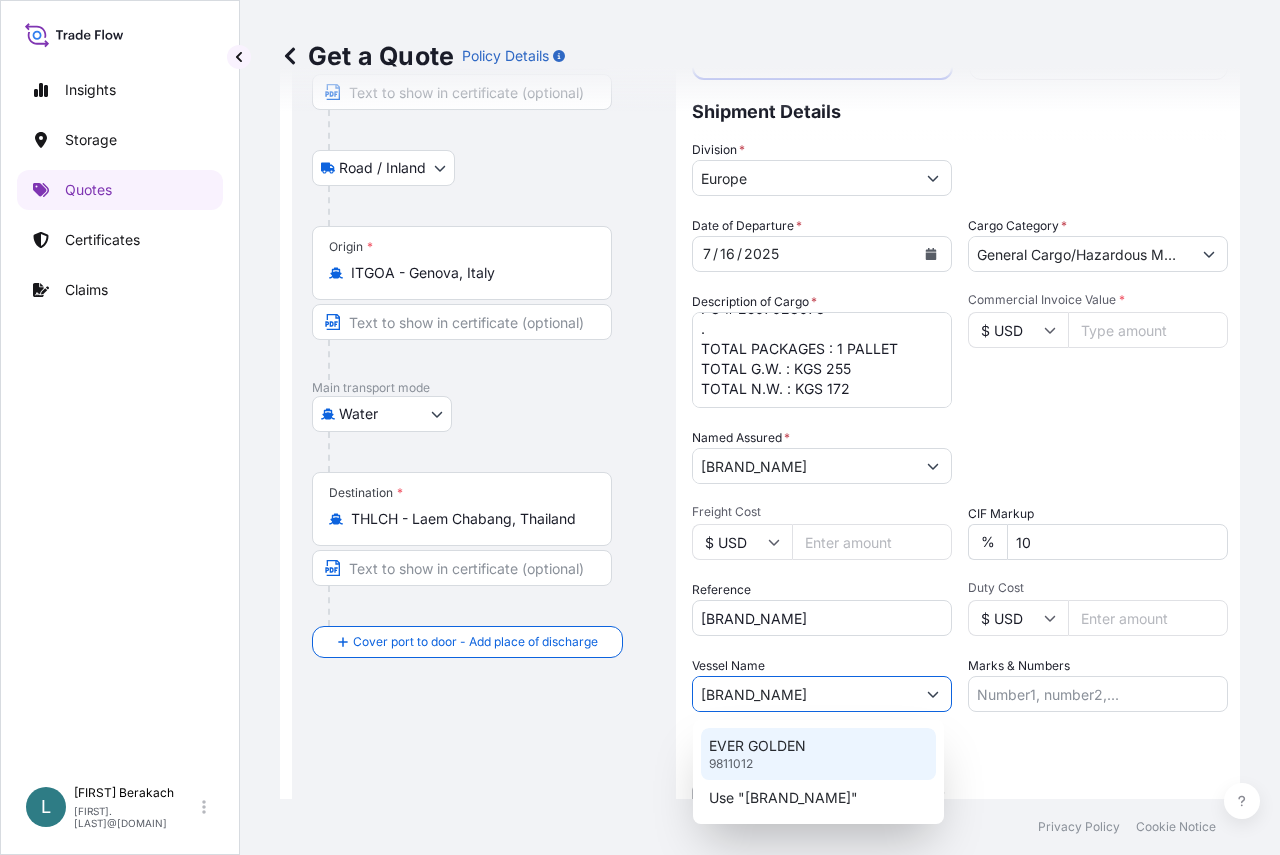 click on "[BRAND_NAME] [NUMBER]" at bounding box center (818, 754) 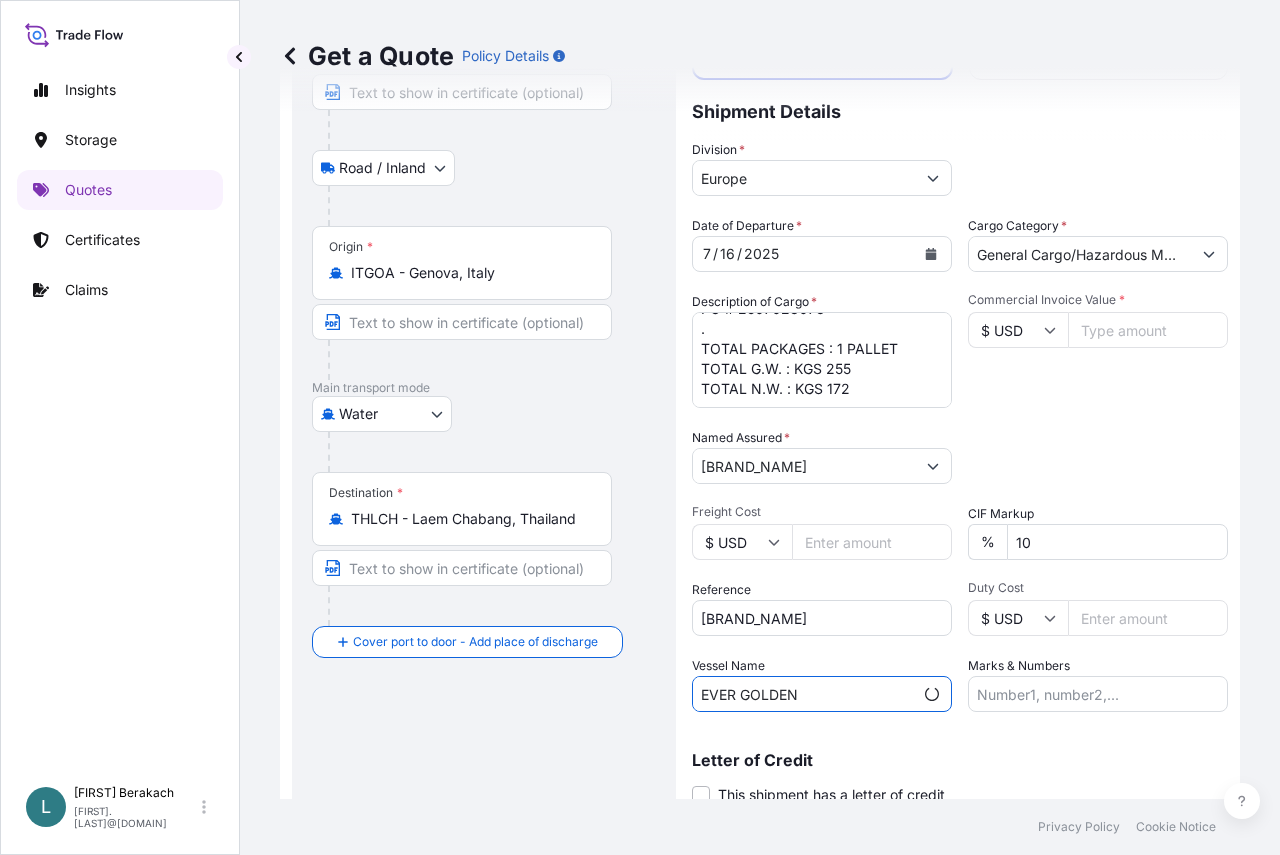 type on "EVER GOLDEN" 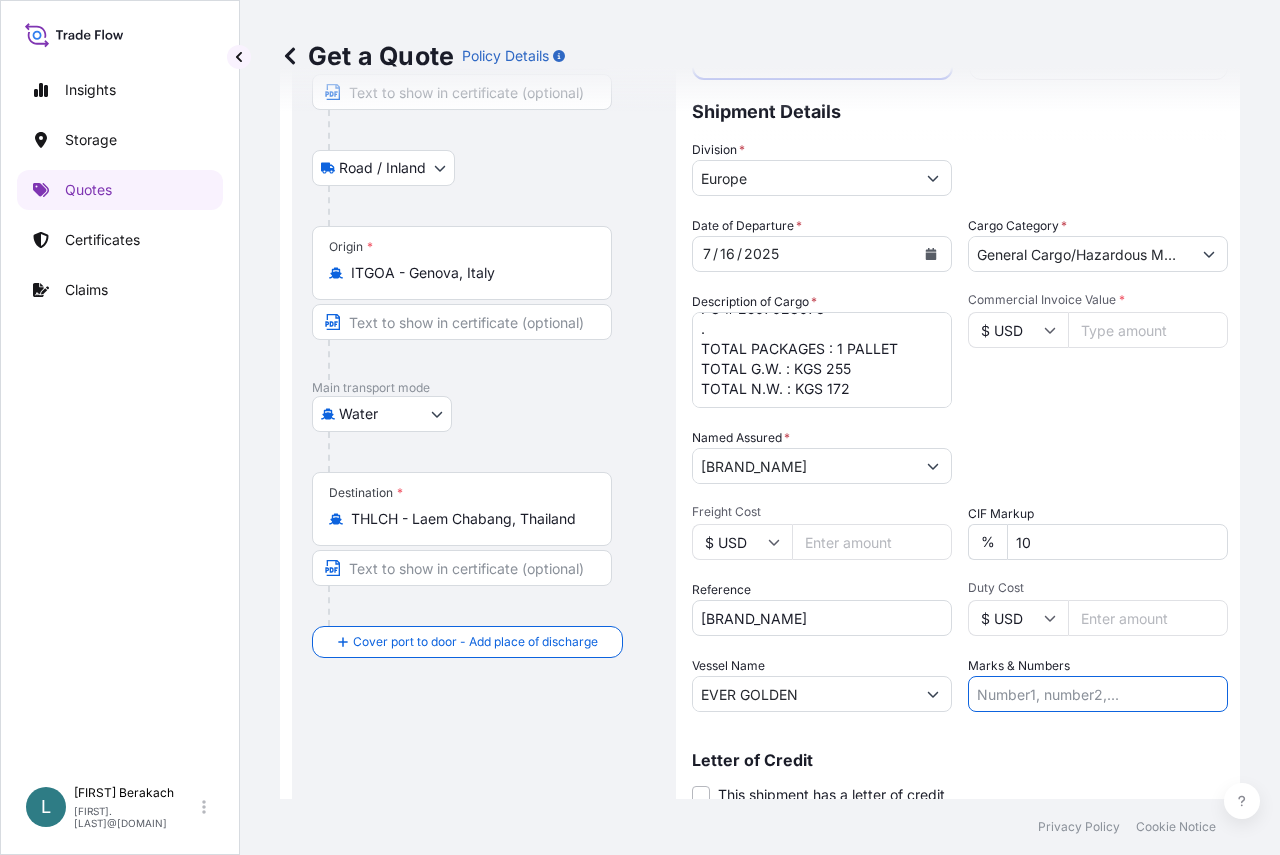click on "Marks & Numbers" at bounding box center (1098, 694) 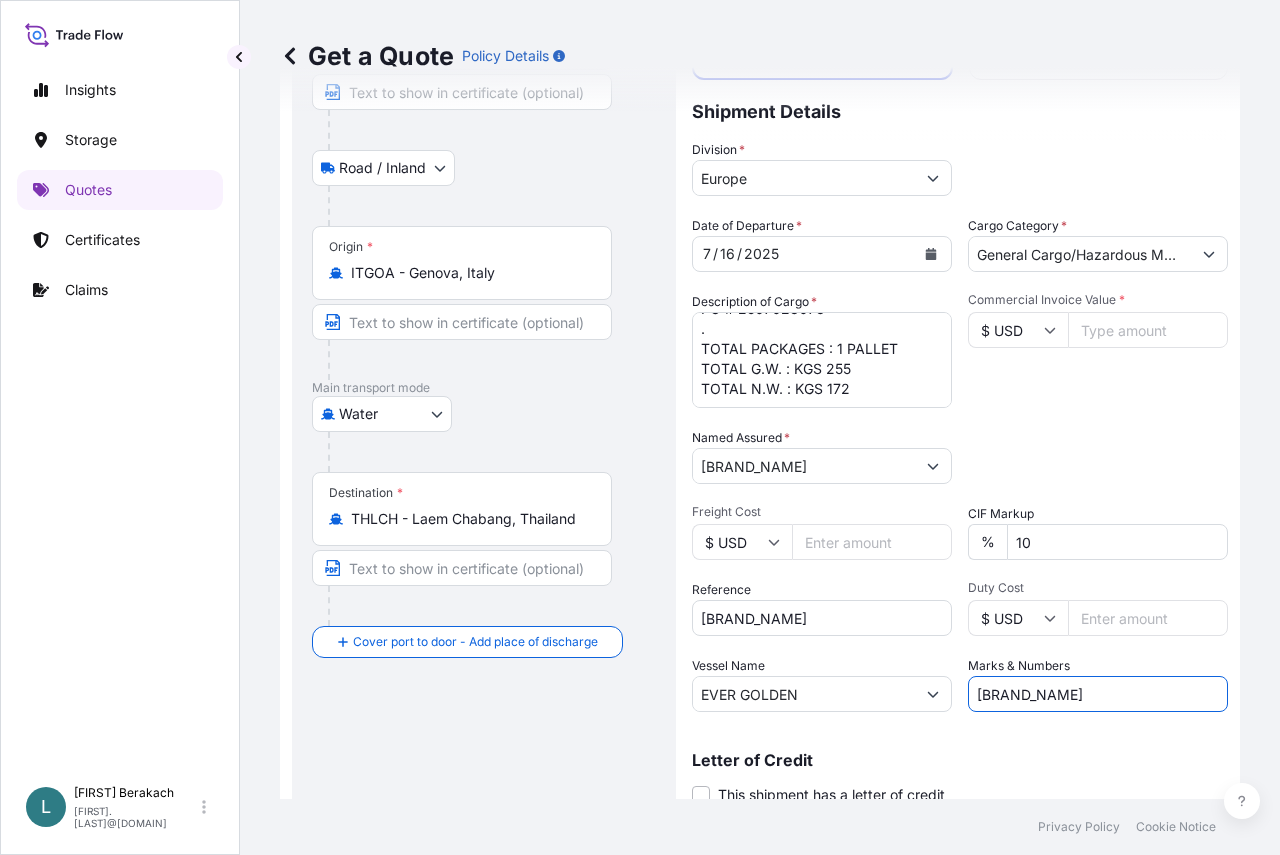 type on "[BRAND_NAME] [COUNTRY] [COMPANY_NAME]" 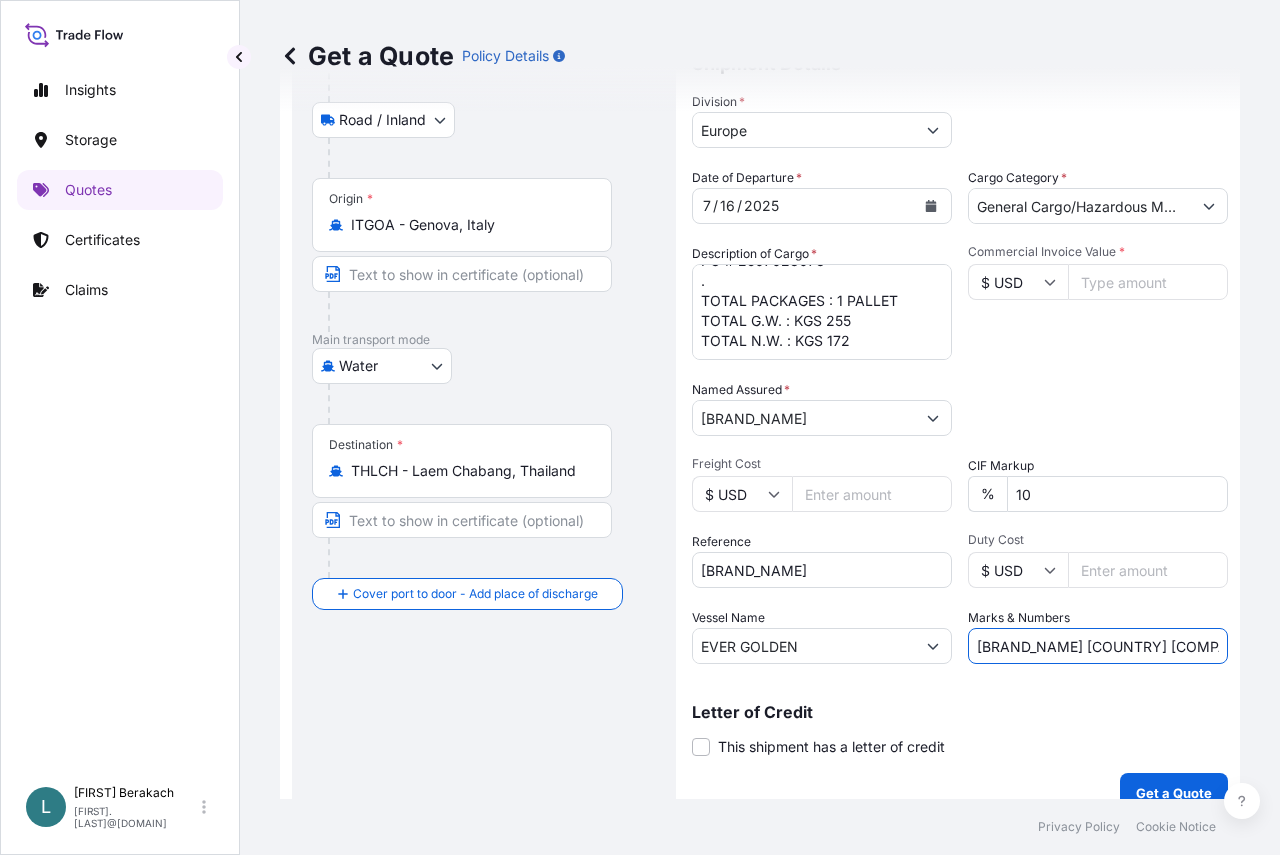 scroll, scrollTop: 274, scrollLeft: 0, axis: vertical 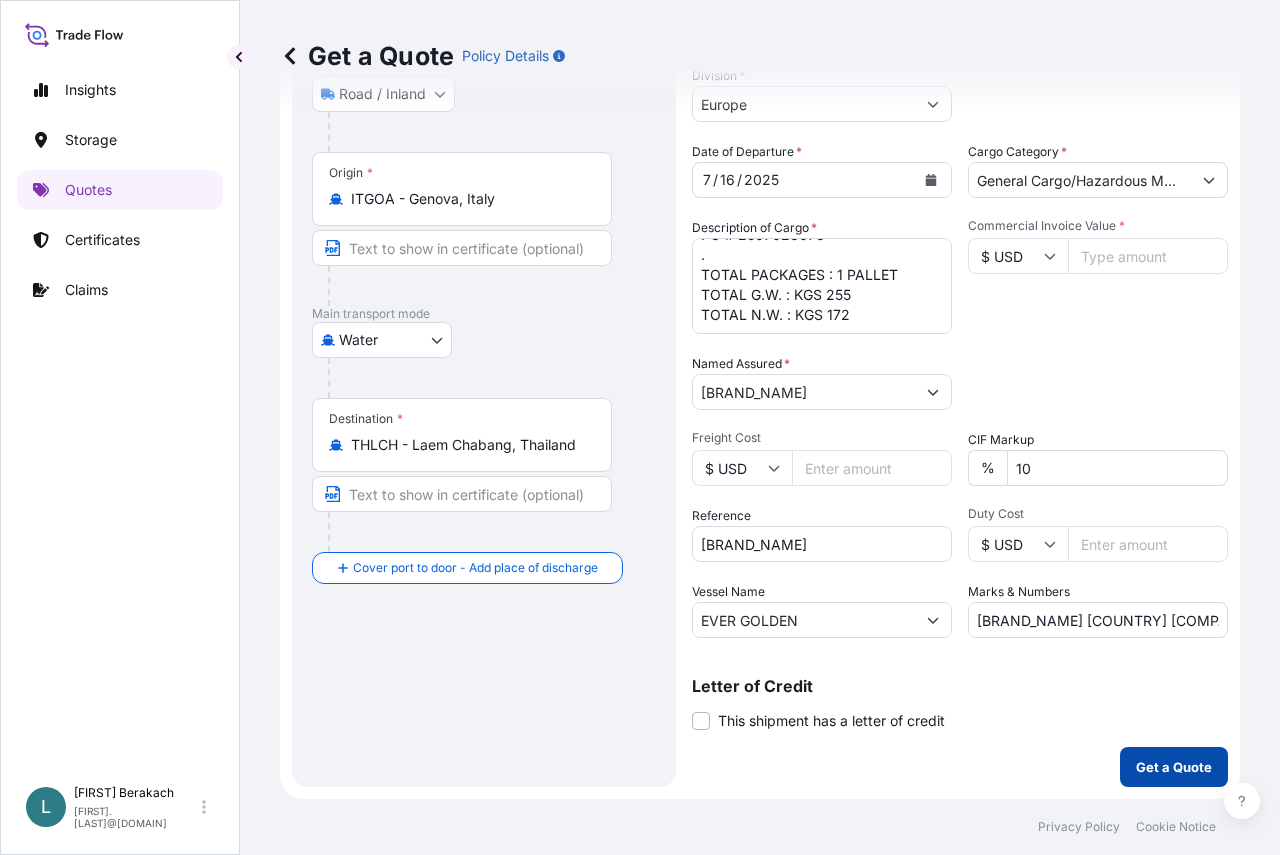 click on "Get a Quote" at bounding box center (1174, 767) 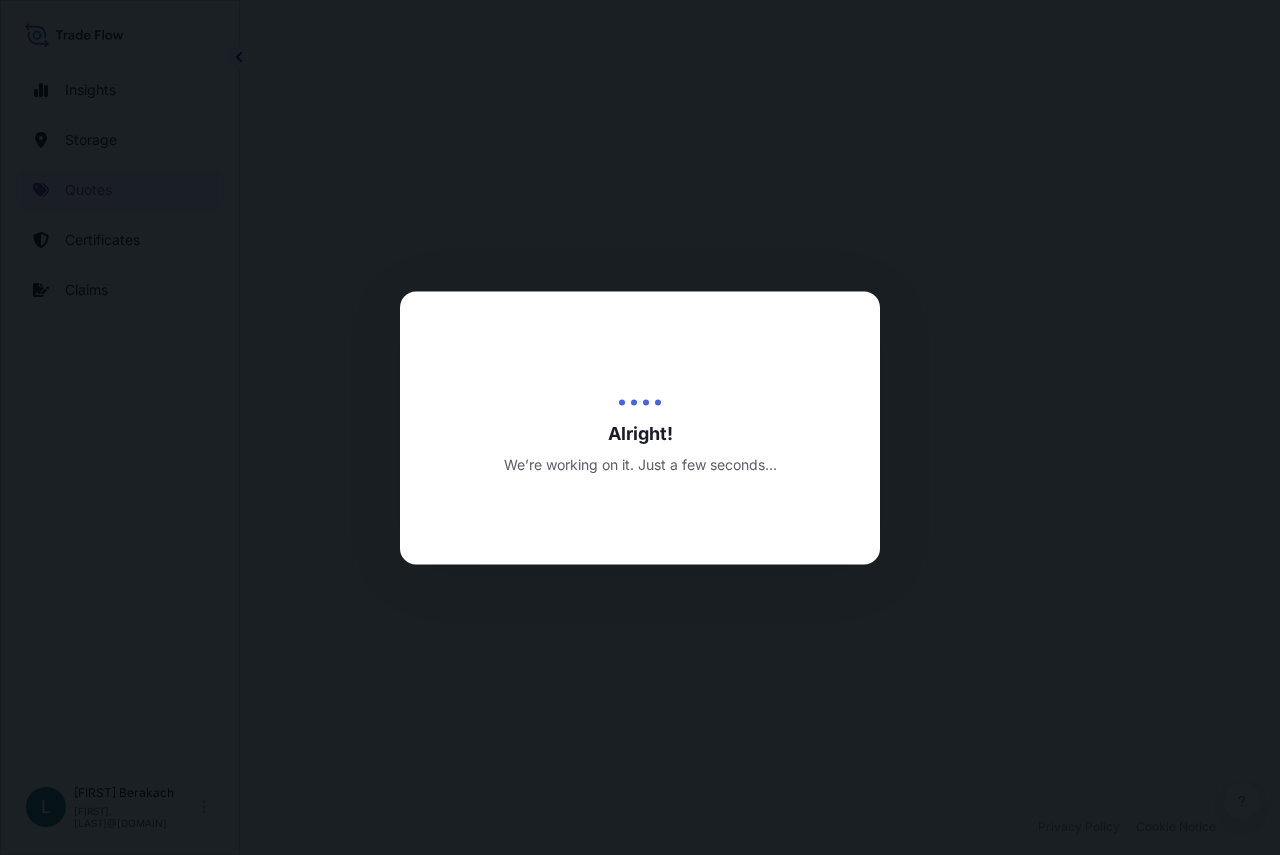 scroll, scrollTop: 0, scrollLeft: 0, axis: both 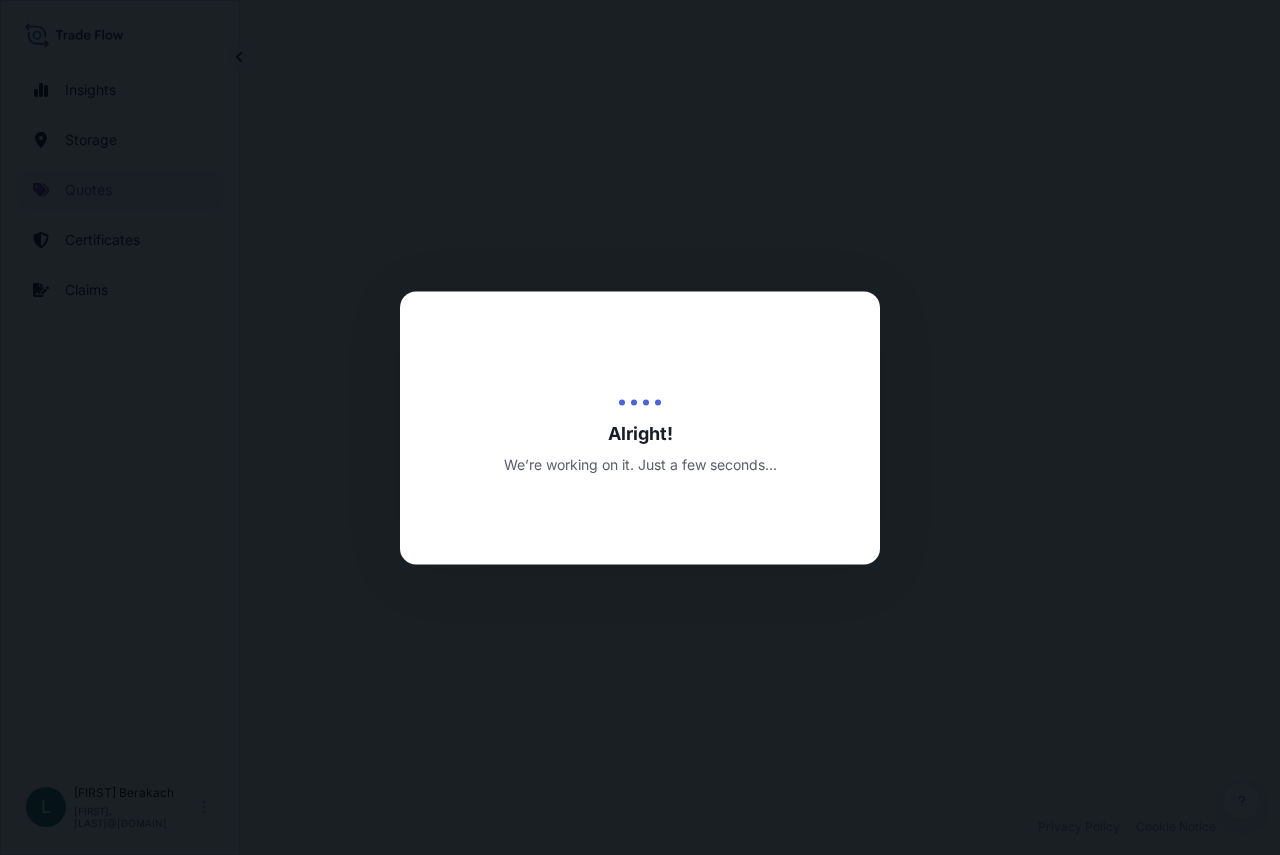 select on "Road / Inland" 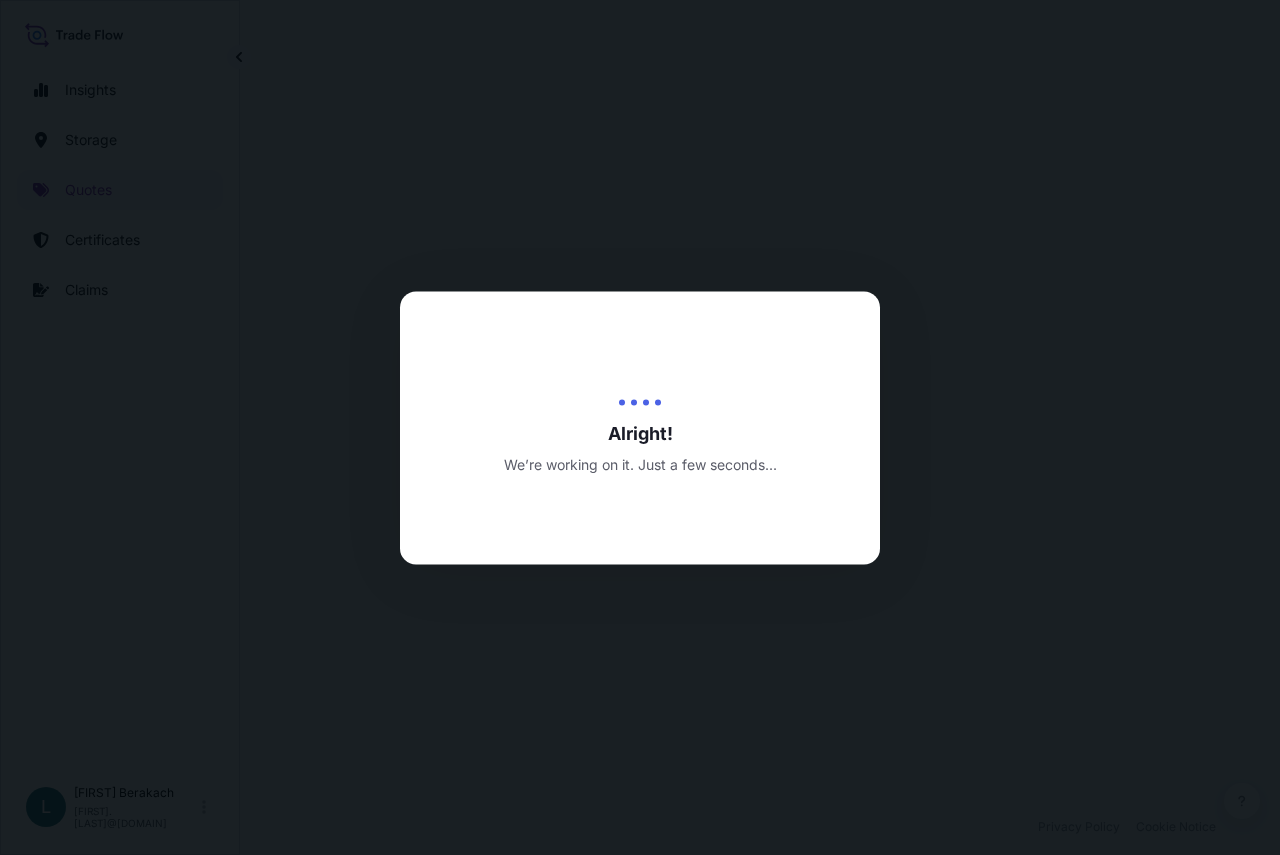 select on "Water" 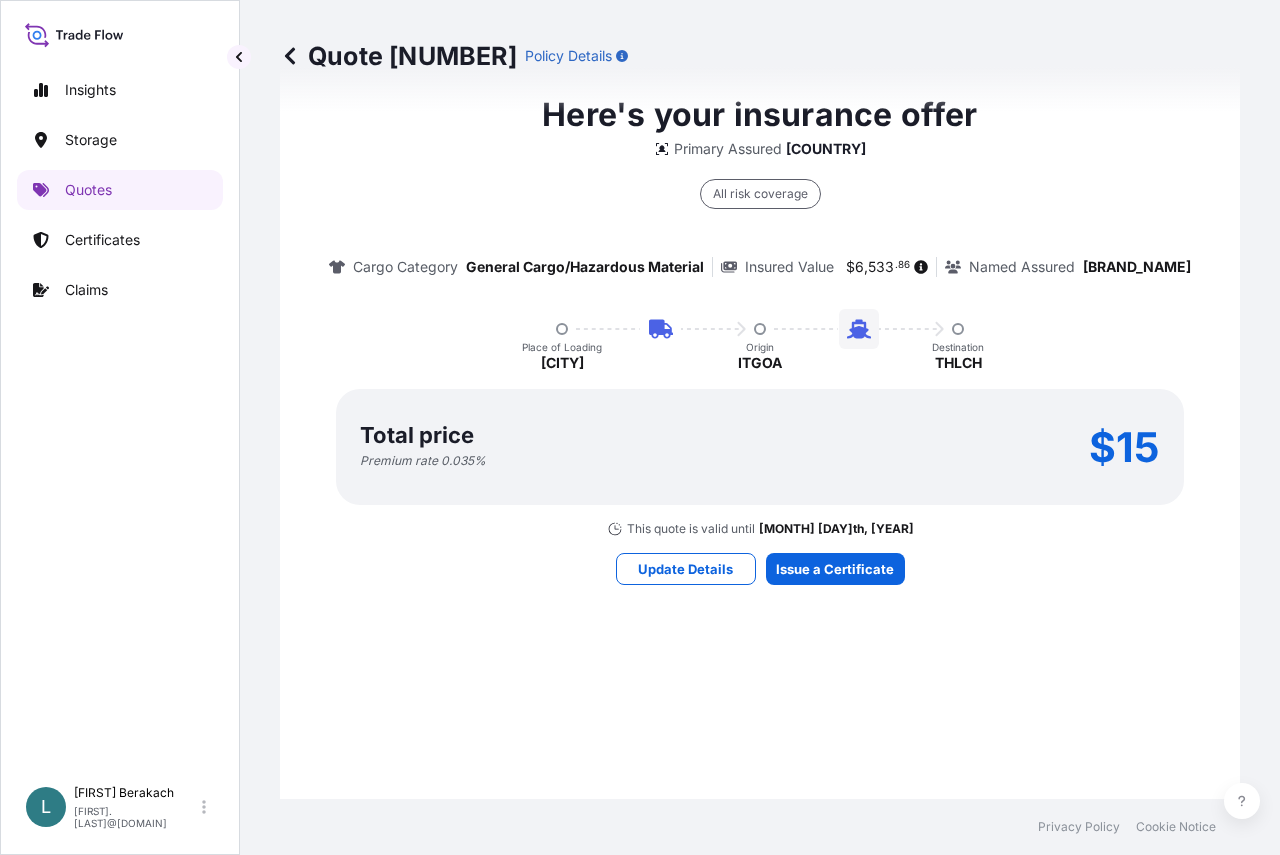 scroll, scrollTop: 1593, scrollLeft: 0, axis: vertical 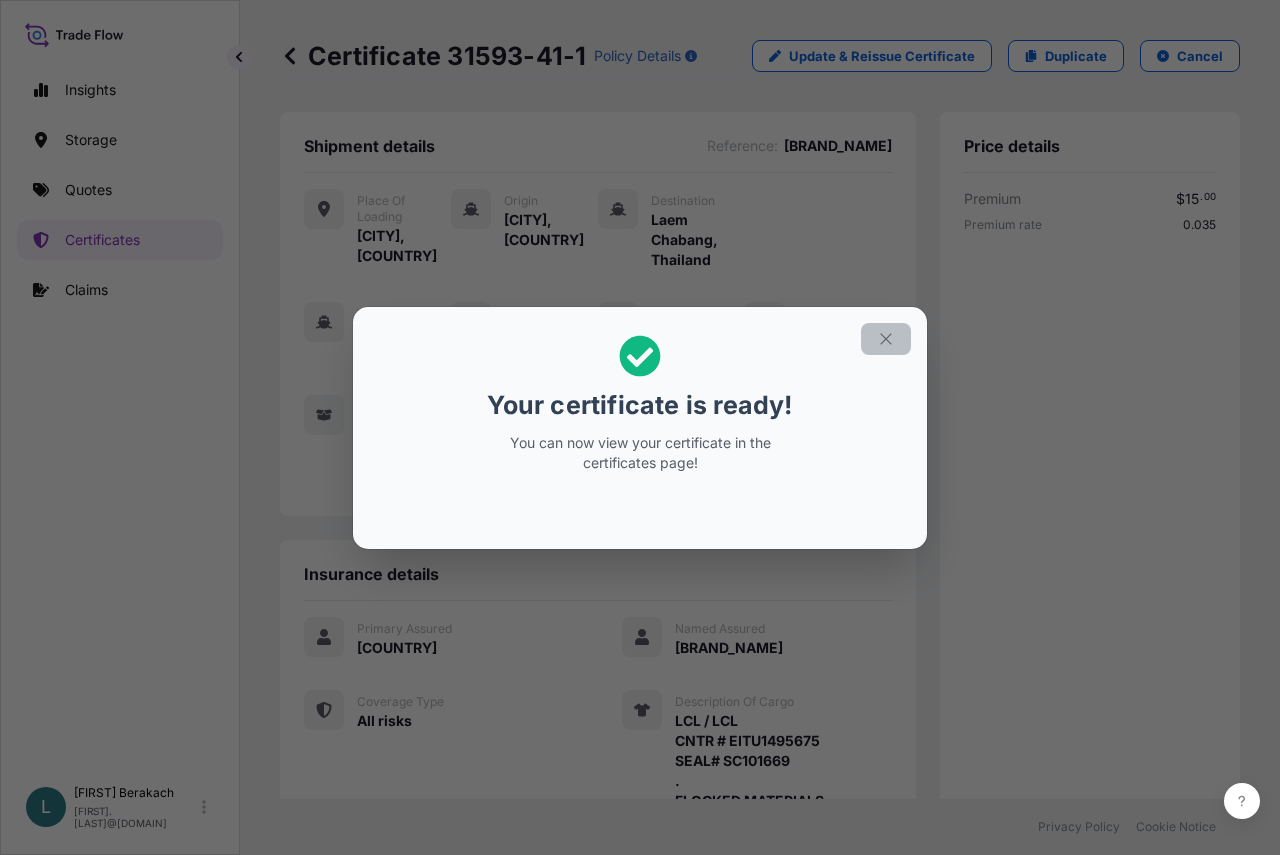 click 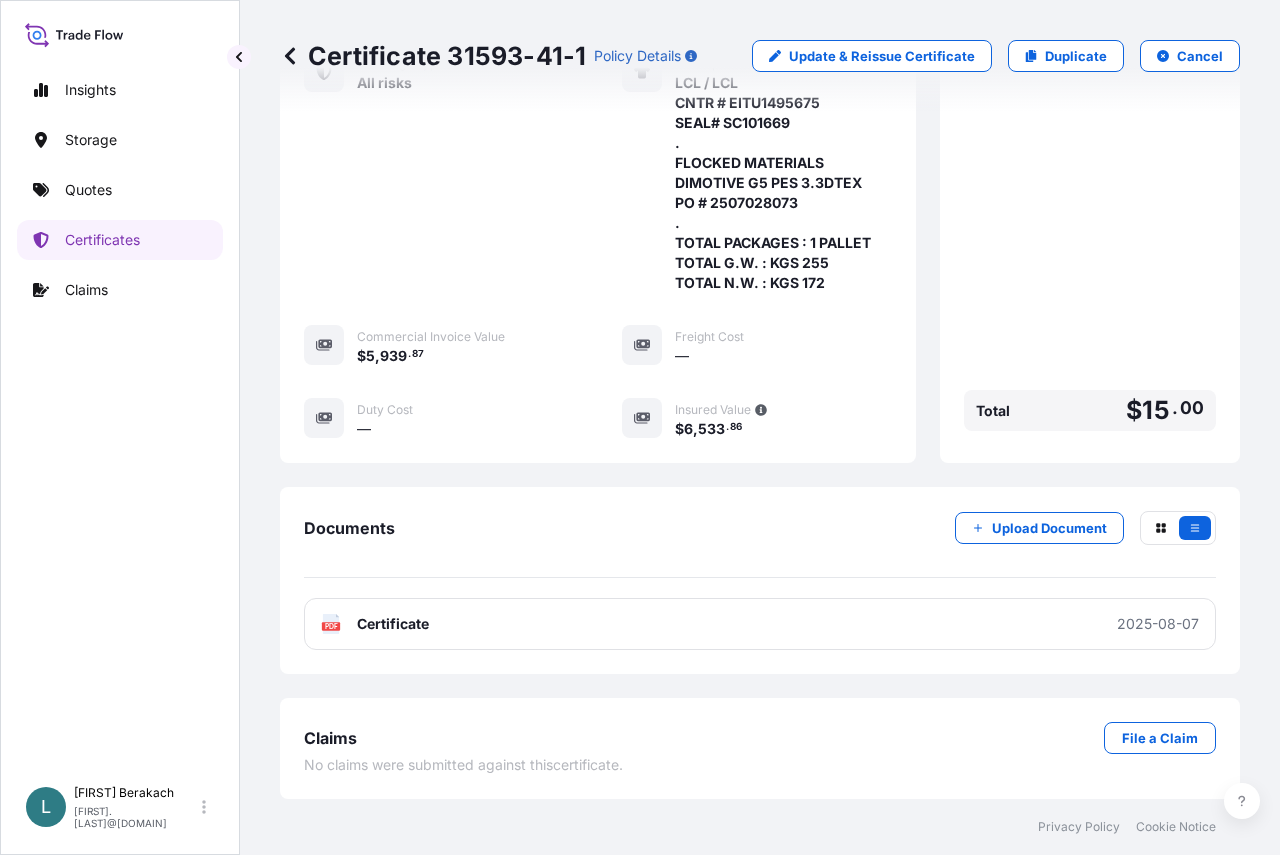 scroll, scrollTop: 698, scrollLeft: 0, axis: vertical 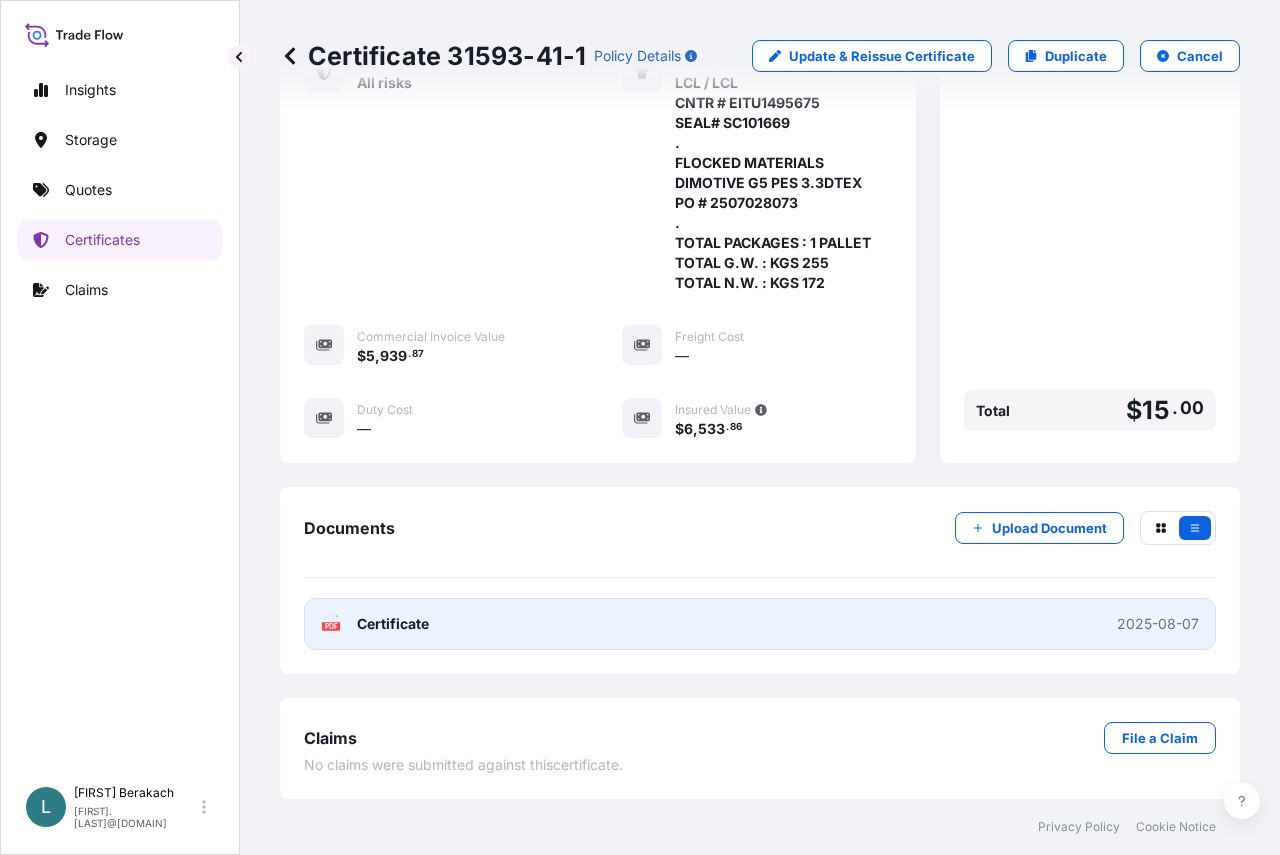 click on "PDF Certificate 2025-08-07" at bounding box center (760, 624) 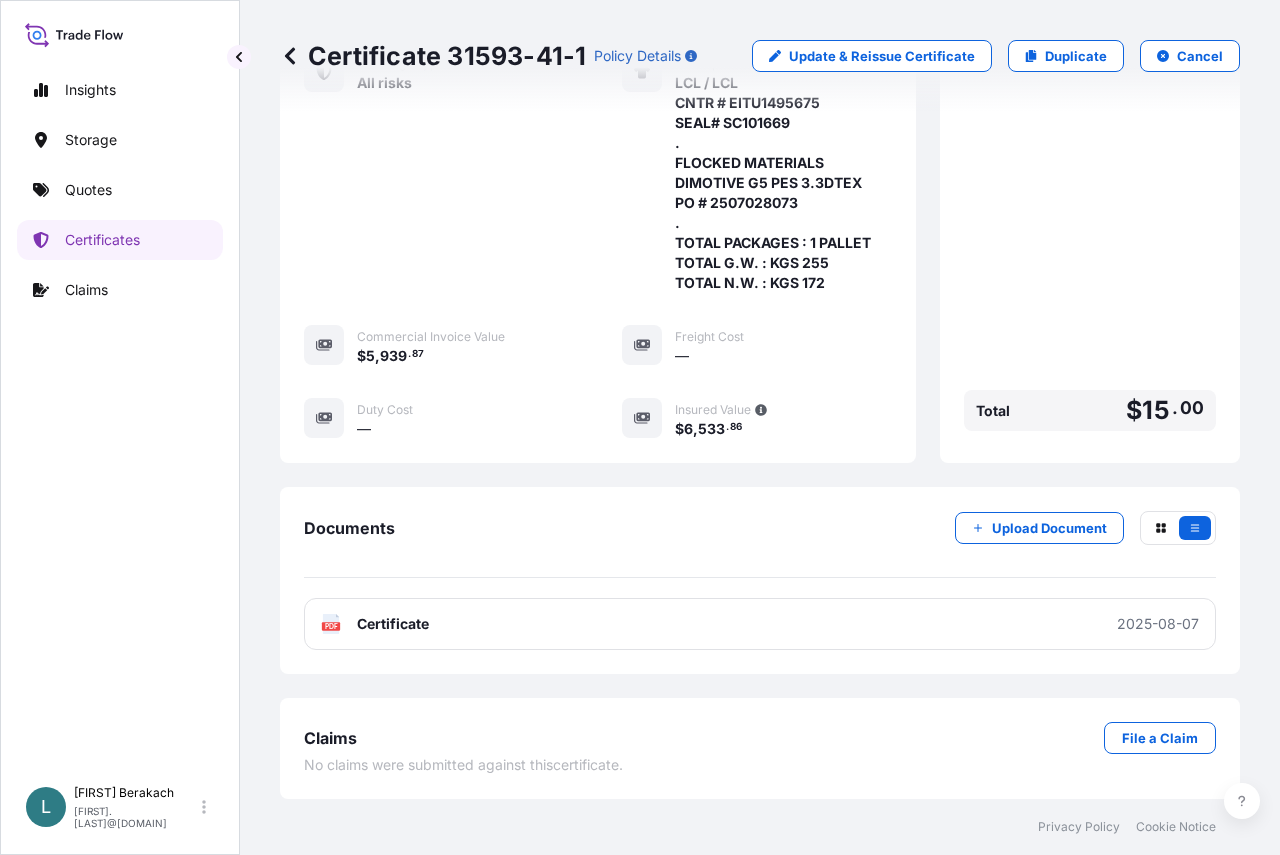 click on "LCL / LCL
CNTR # EITU1495675
SEAL# SC101669
.
FLOCKED MATERIALS
DIMOTIVE G5 PES 3.3DTEX
PO # 2507028073
.
TOTAL PACKAGES : 1 PALLET
TOTAL G.W. : KGS 255
TOTAL N.W. : KGS 172" at bounding box center [773, 183] 